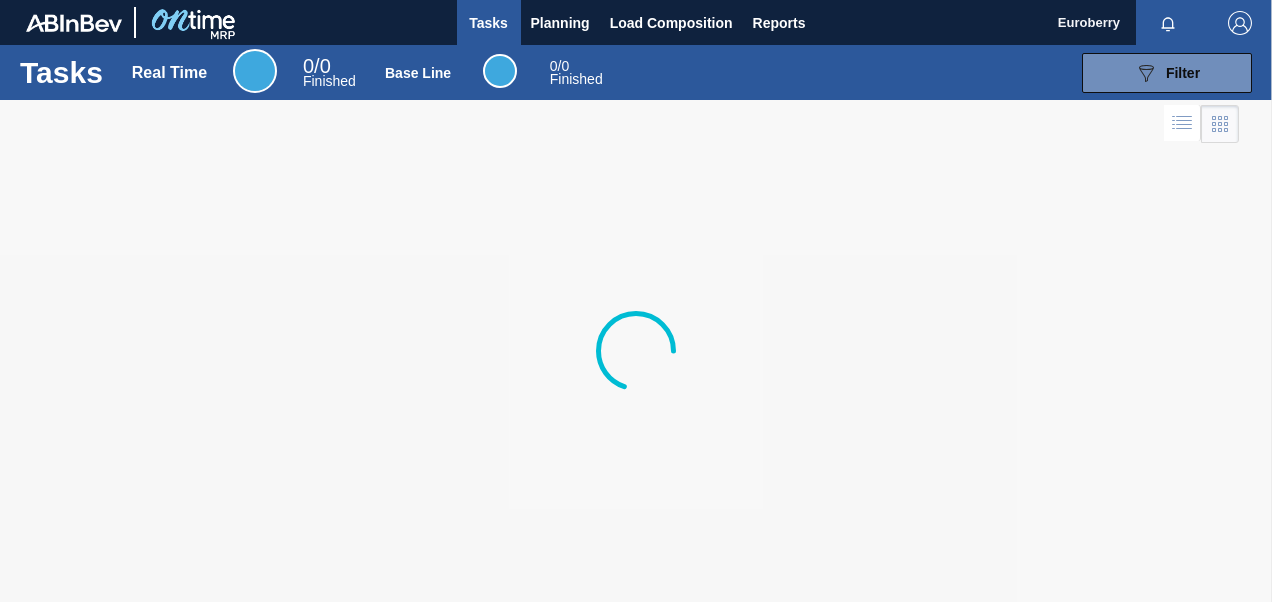 scroll, scrollTop: 0, scrollLeft: 0, axis: both 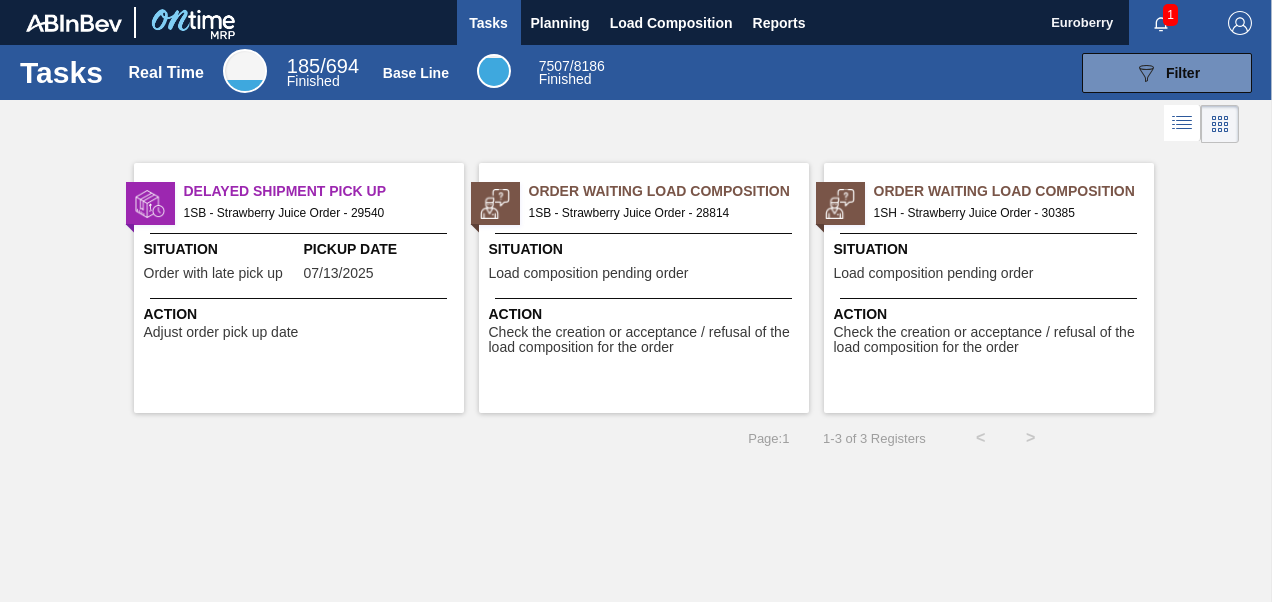 click on "Order Waiting Load Composition" at bounding box center (1014, 191) 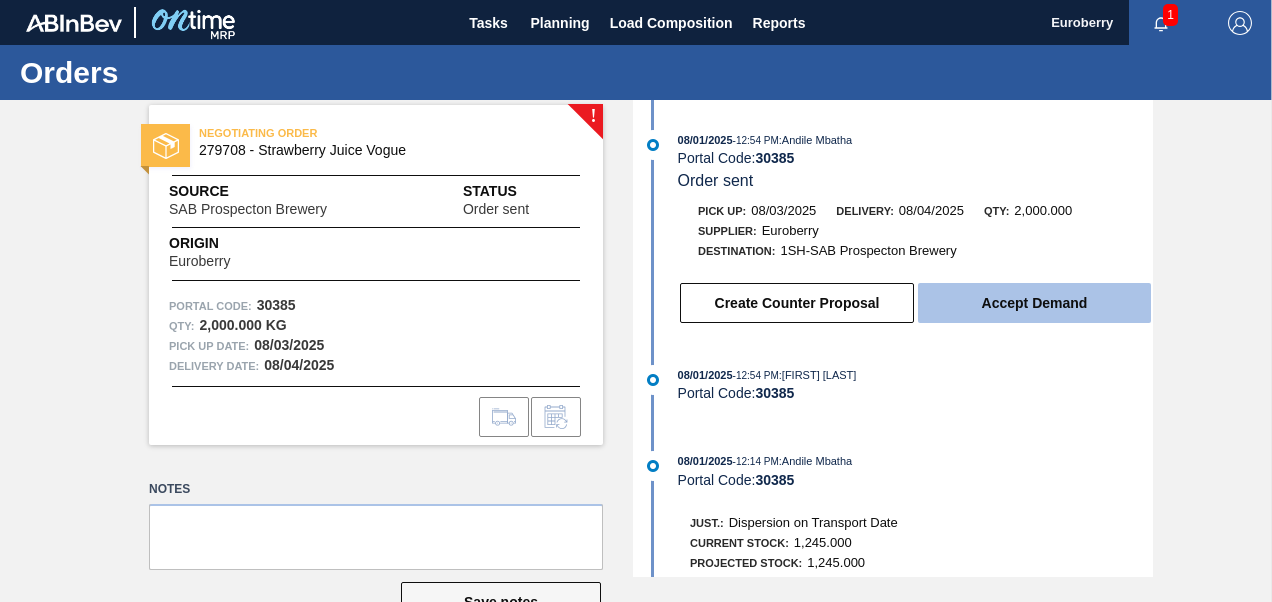 click on "Accept Demand" at bounding box center [1034, 303] 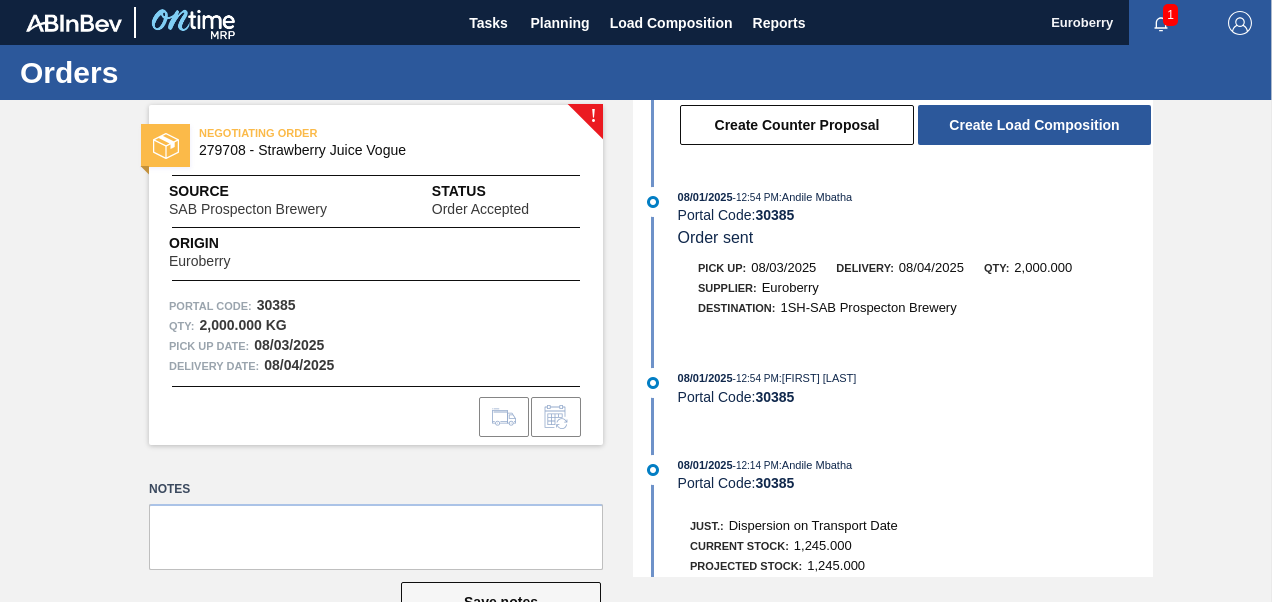 scroll, scrollTop: 47, scrollLeft: 0, axis: vertical 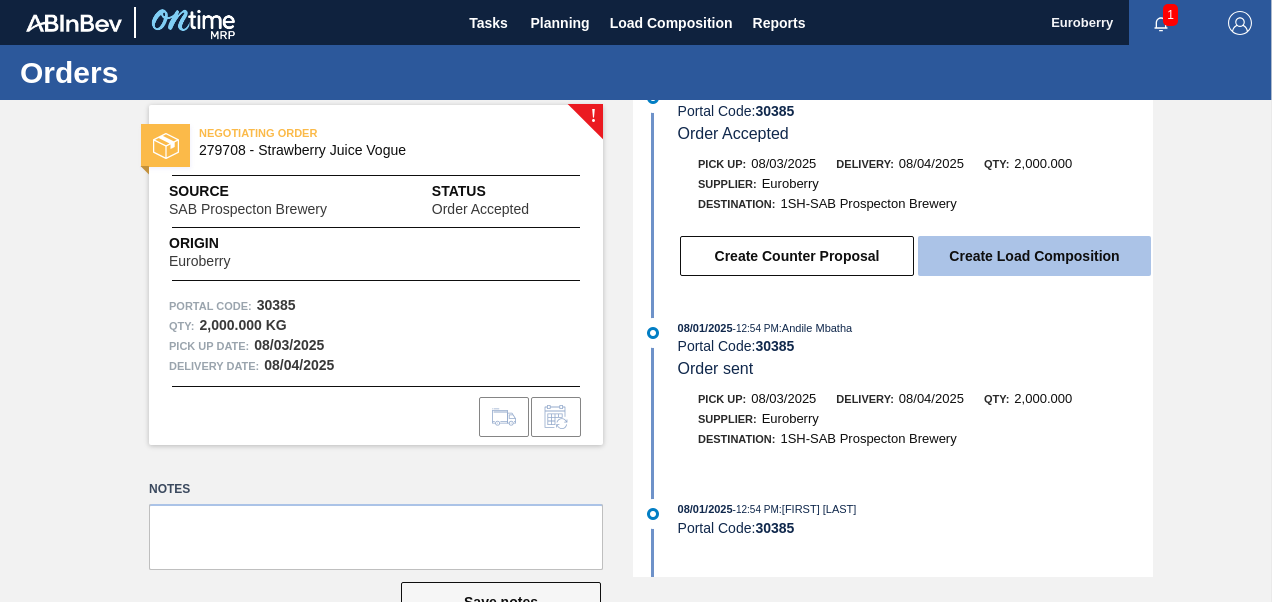 click on "Create Load Composition" at bounding box center [1034, 256] 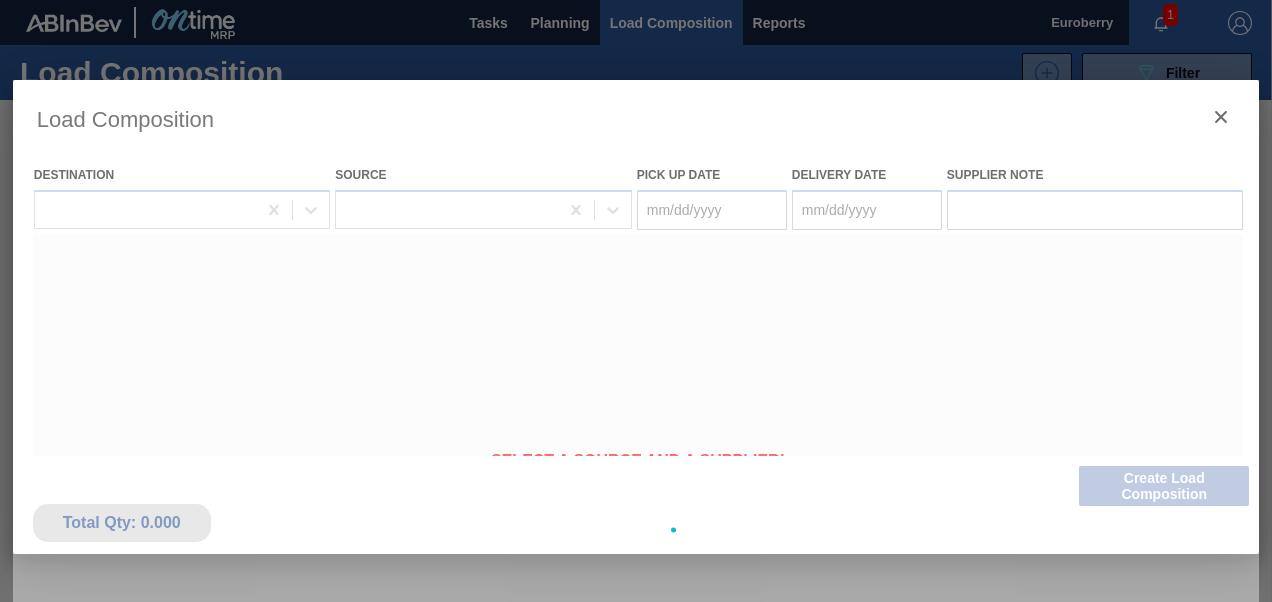 type on "08/03/2025" 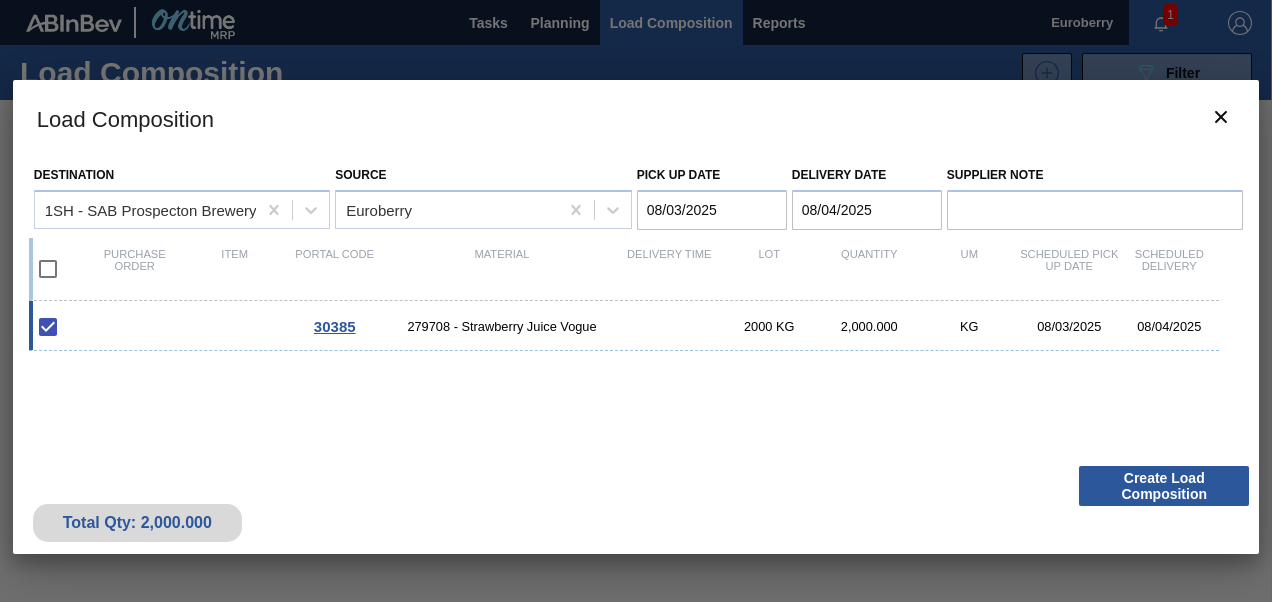 click on "30385" at bounding box center [335, 326] 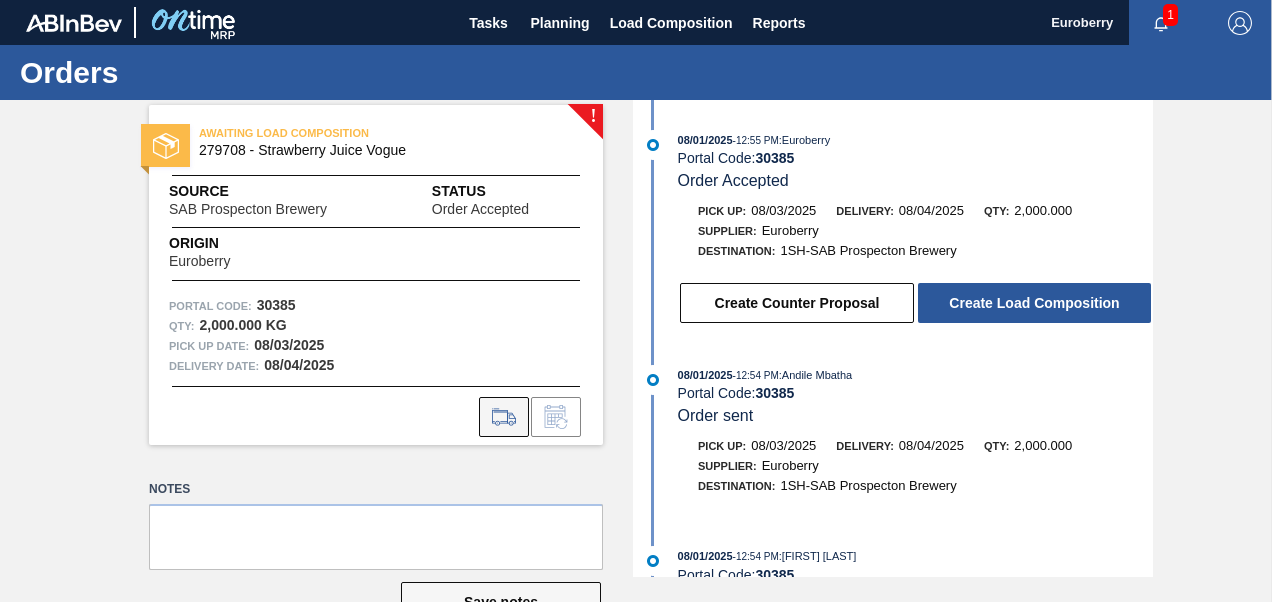 click 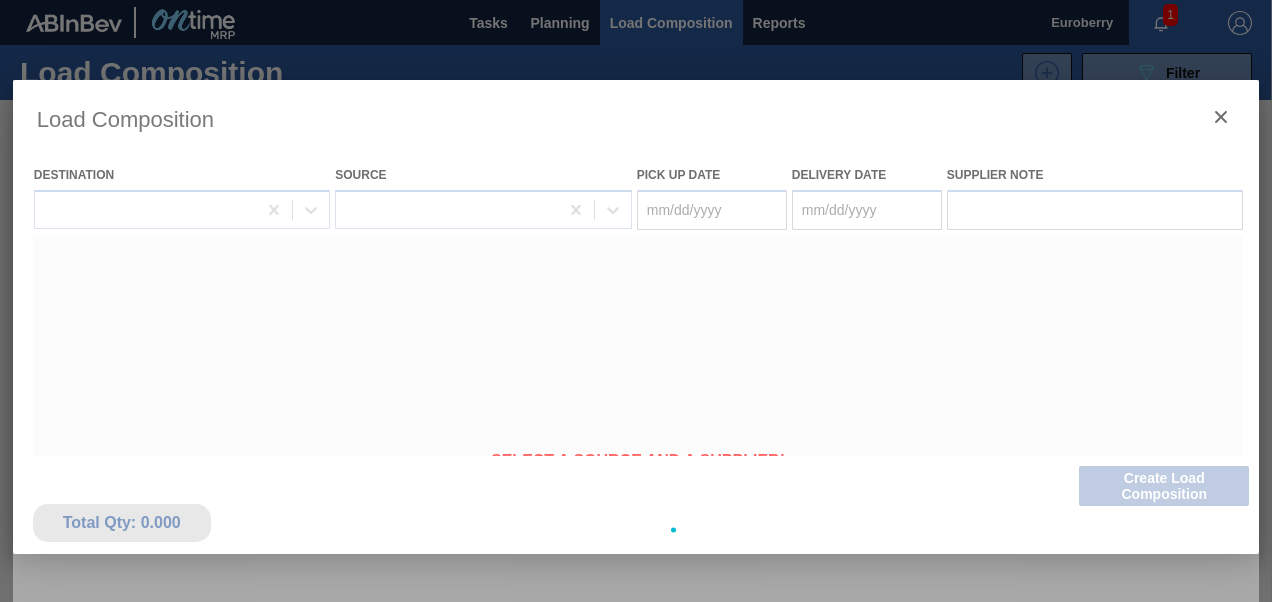 type on "08/03/2025" 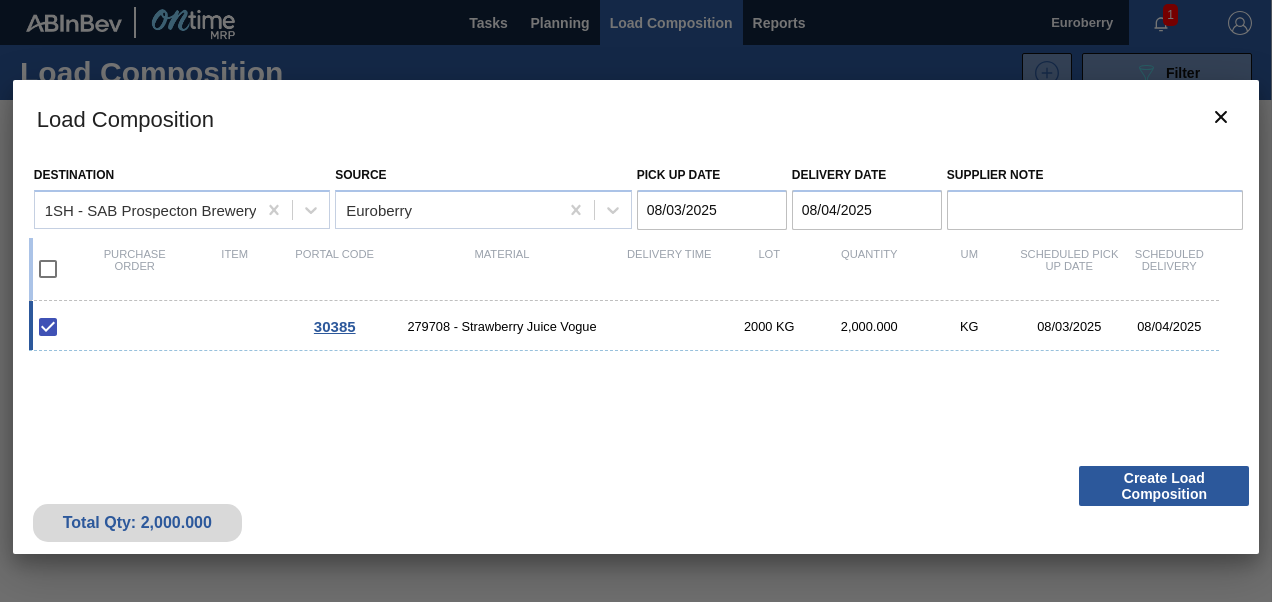 click on "279708 - Strawberry Juice Vogue" at bounding box center (502, 326) 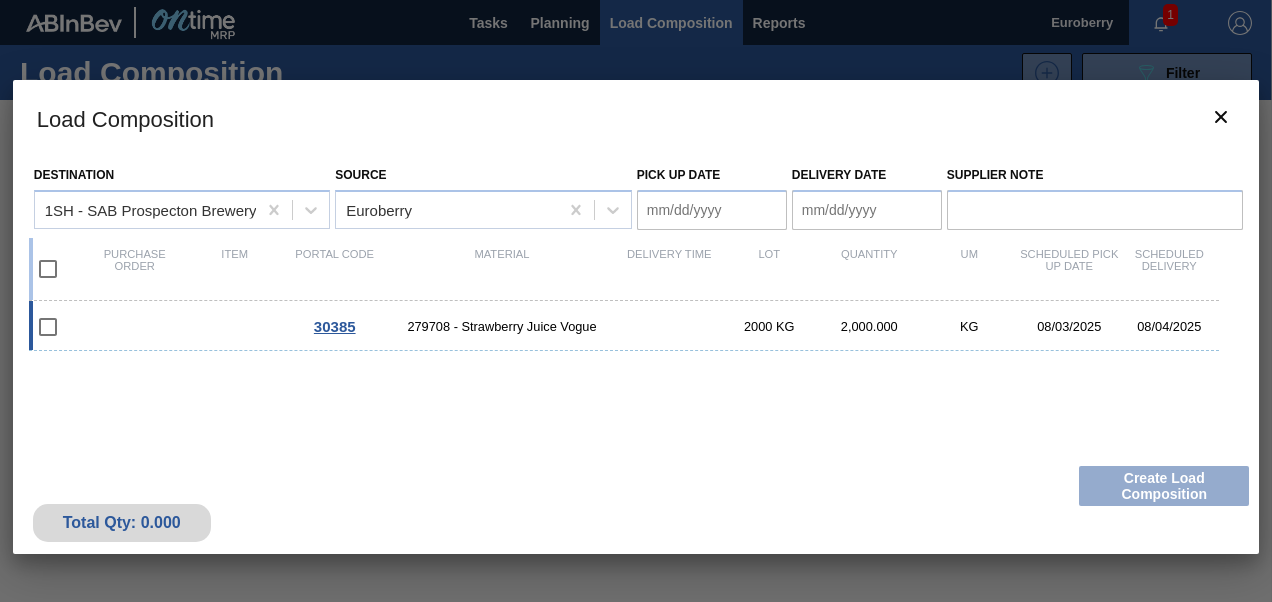 click on "279708 - Strawberry Juice Vogue" at bounding box center [502, 326] 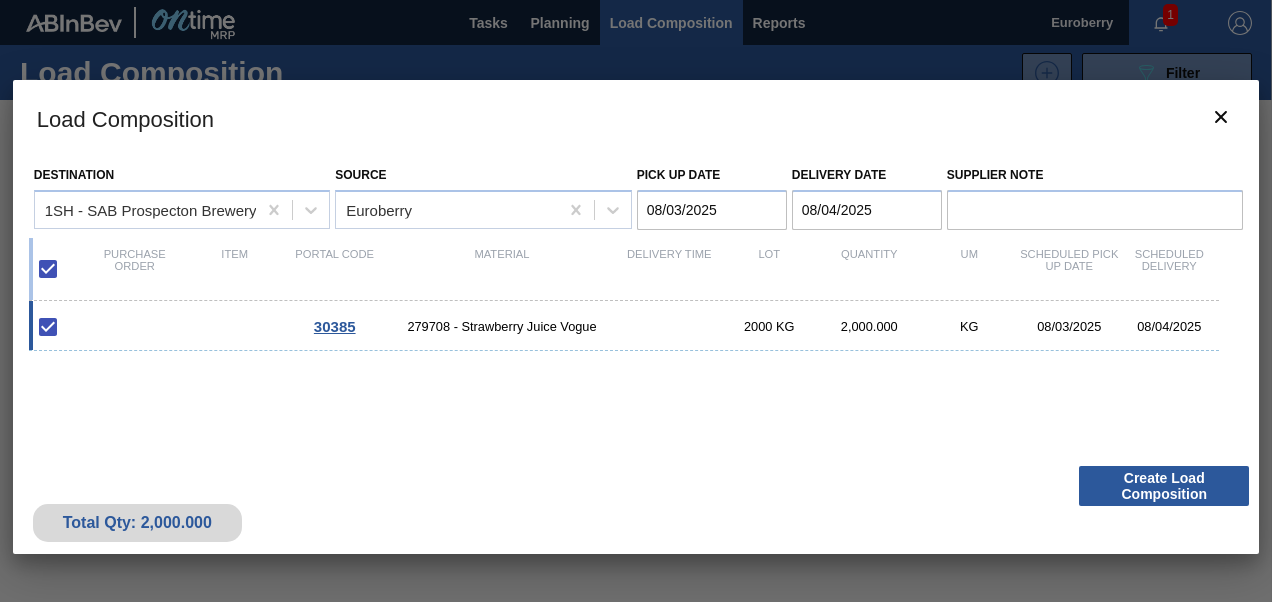 click on "30385" at bounding box center (335, 326) 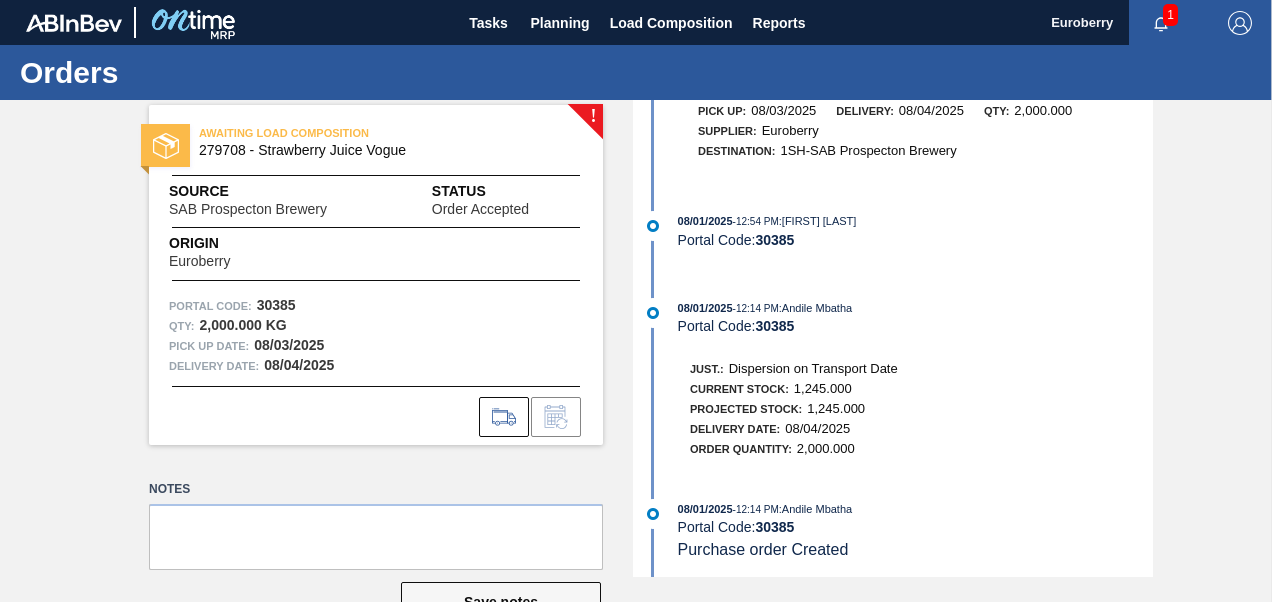 scroll, scrollTop: 347, scrollLeft: 0, axis: vertical 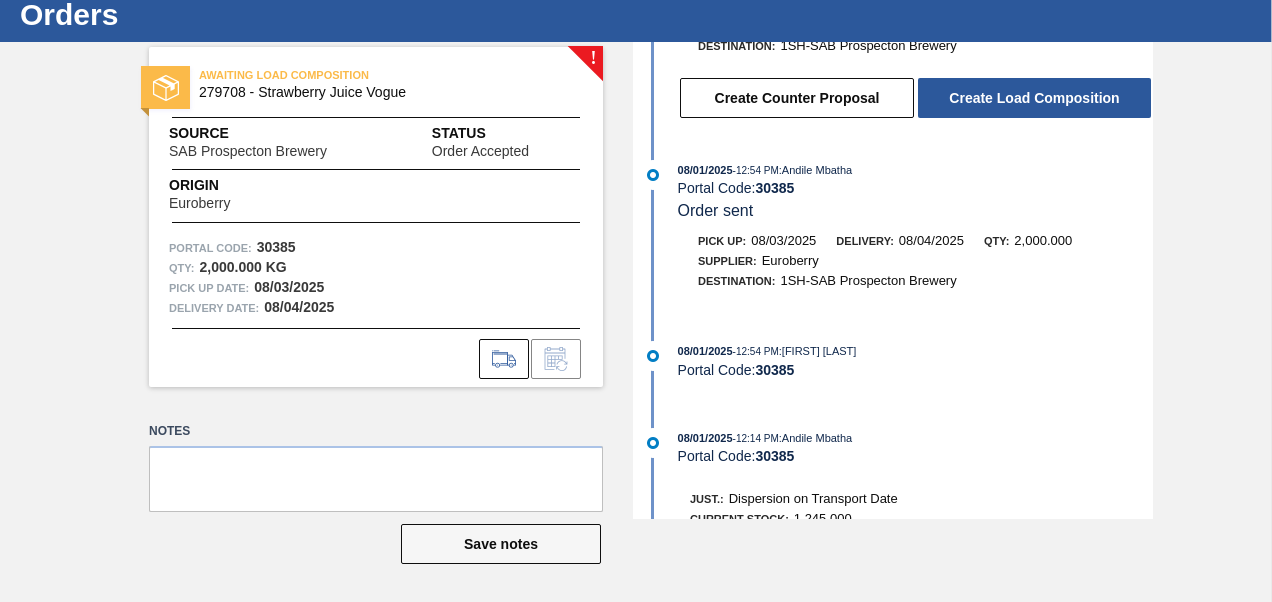 click on "AWAITING LOAD COMPOSITION 279708 - Strawberry Juice Vogue Source SAB Prospecton Brewery Status Order Accepted Origin Euroberry   Portal Code:  30385 Qty : 2,000.000 KG Pick up Date: 08/03/2025 Delivery Date: 08/04/2025" at bounding box center [376, 217] 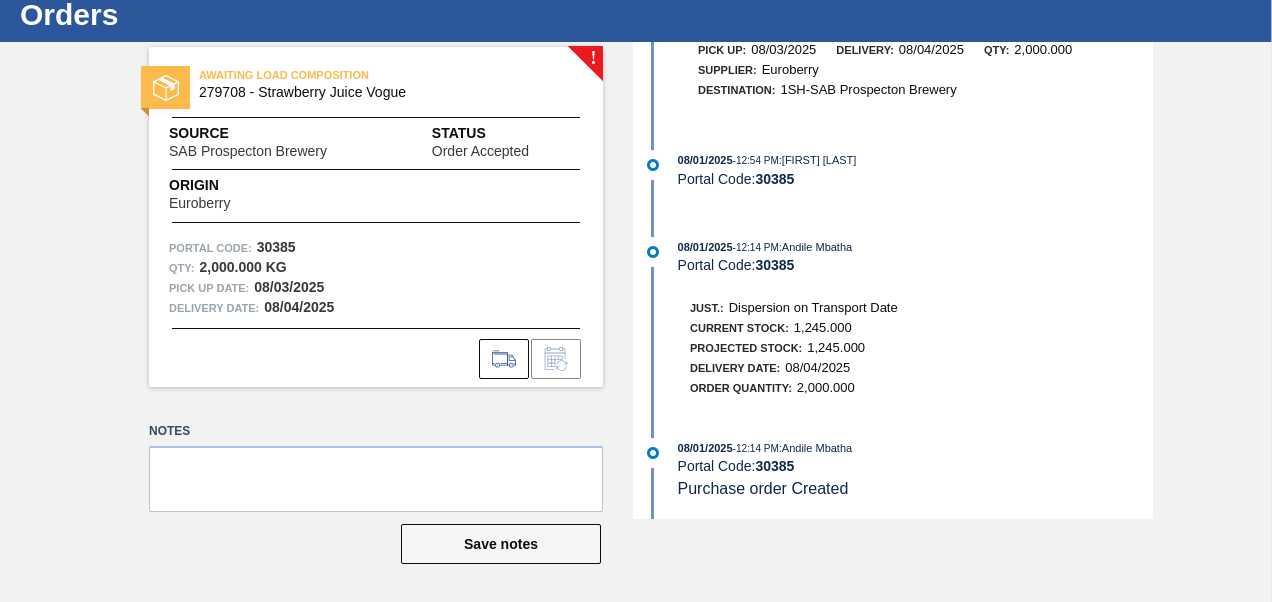 scroll, scrollTop: 347, scrollLeft: 0, axis: vertical 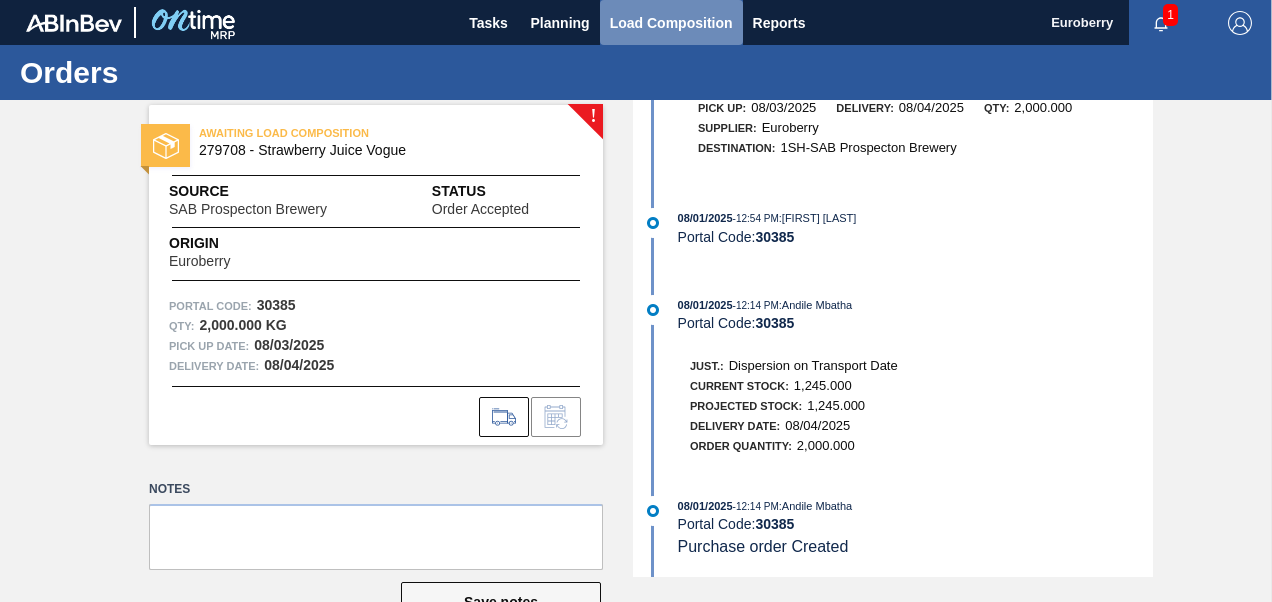 click on "Load Composition" at bounding box center [671, 23] 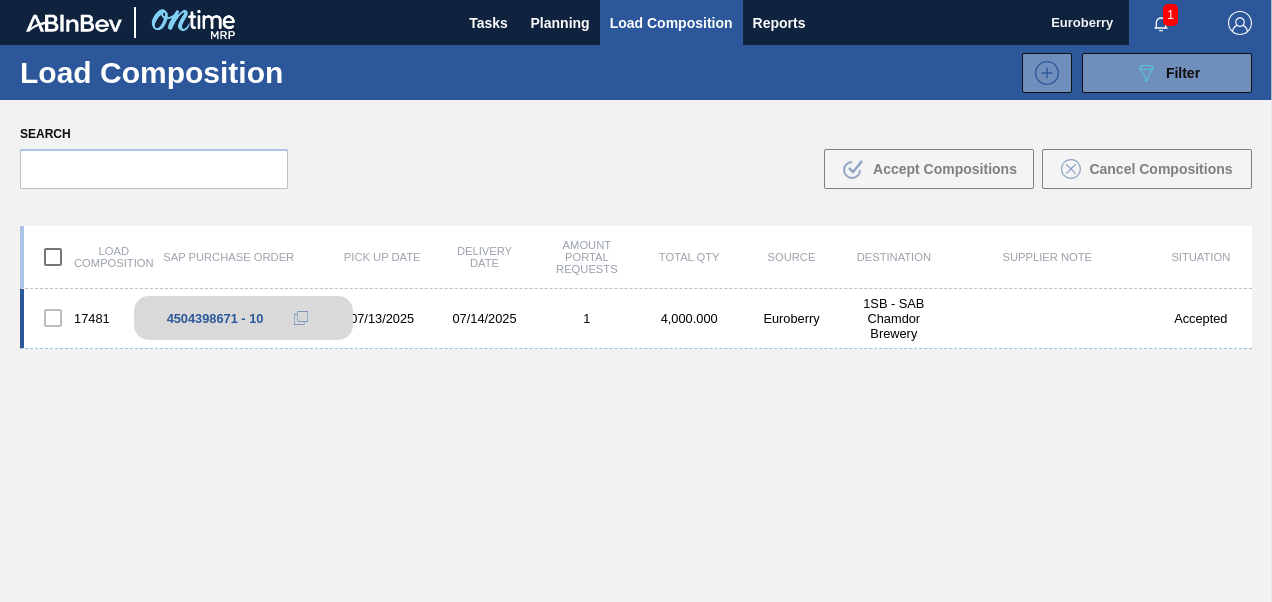 click on "4504398671 - 10" at bounding box center [215, 318] 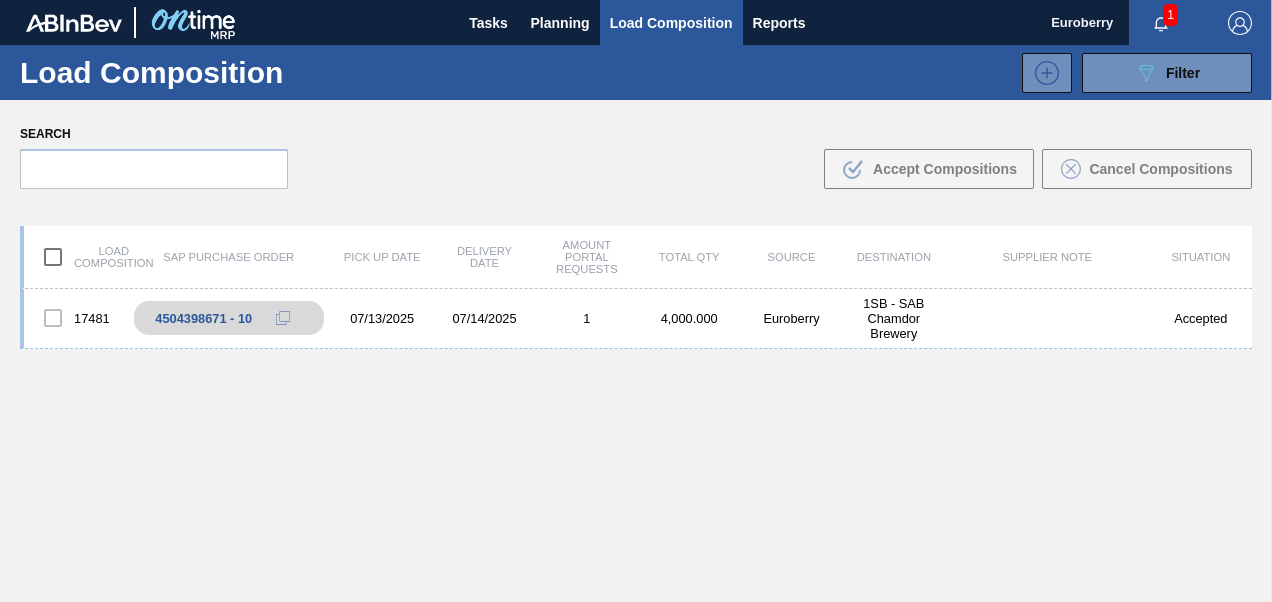 drag, startPoint x: 187, startPoint y: 315, endPoint x: 143, endPoint y: 393, distance: 89.55445 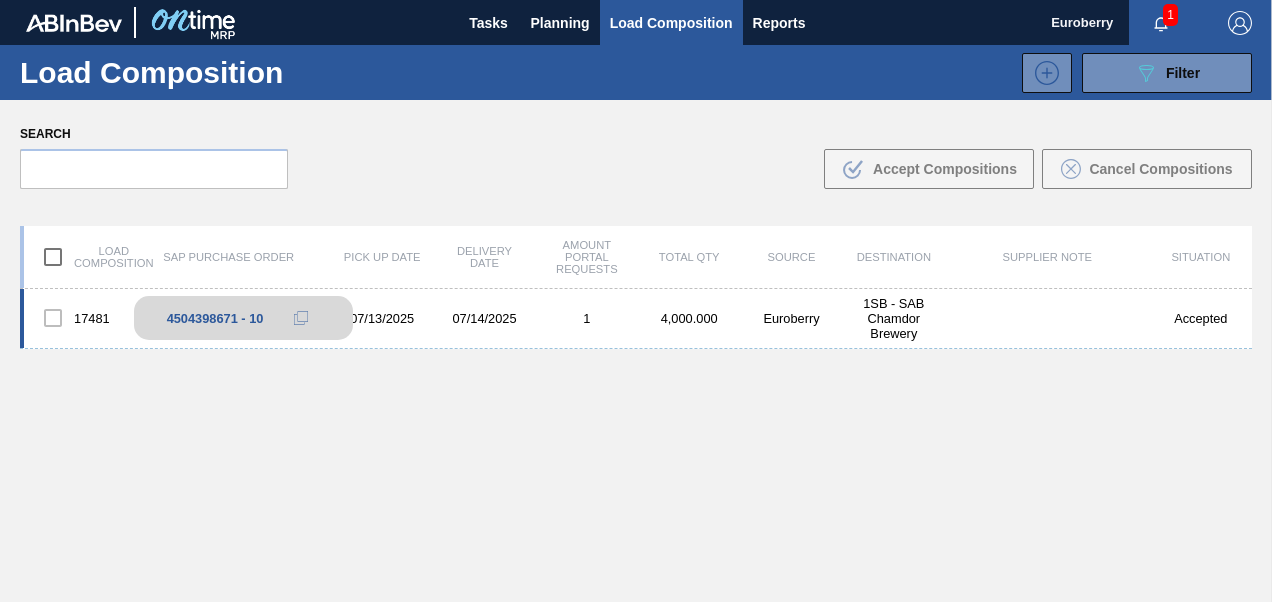click on "4504398671 - 10" at bounding box center (215, 318) 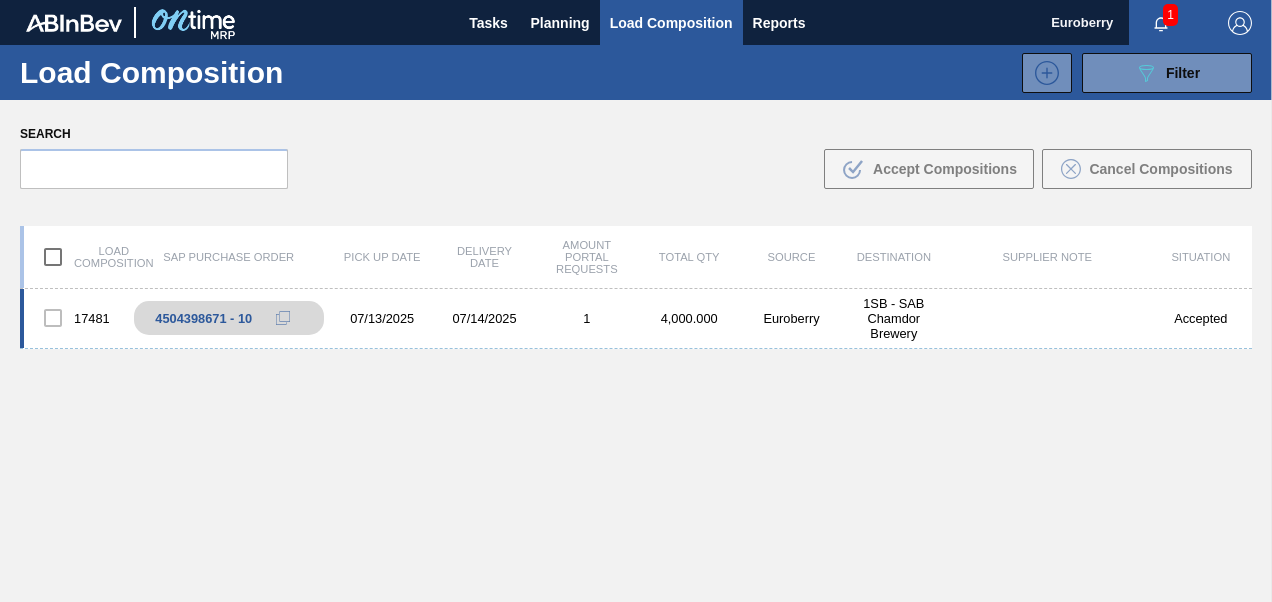 click at bounding box center (53, 318) 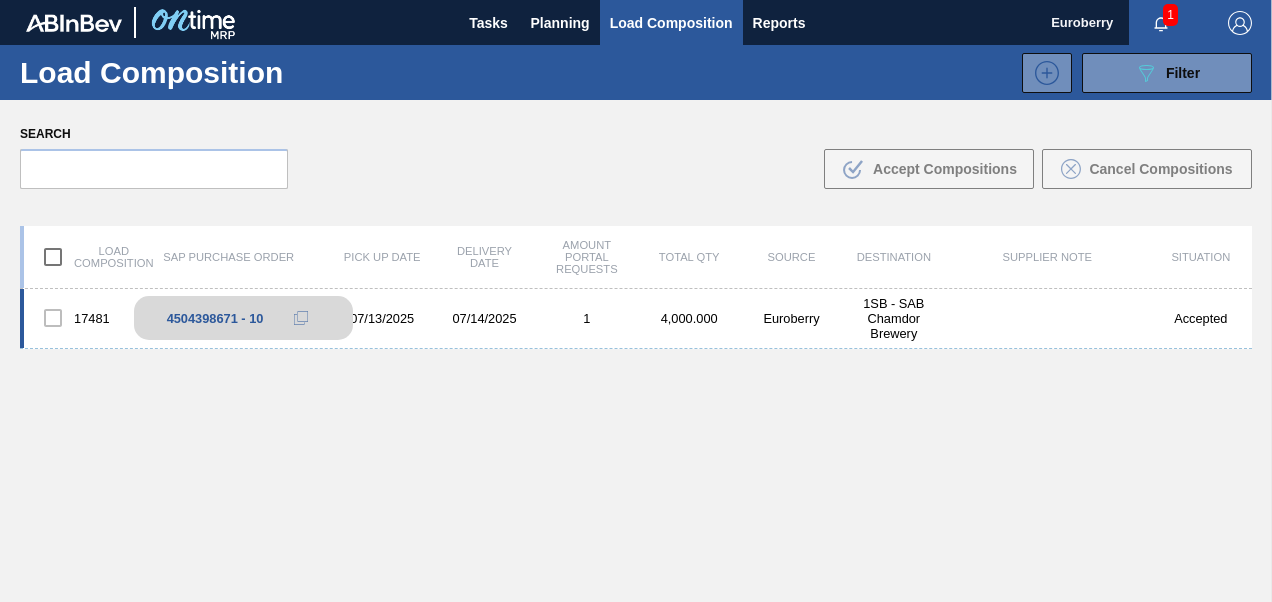 click on "4504398671 - 10" at bounding box center [215, 318] 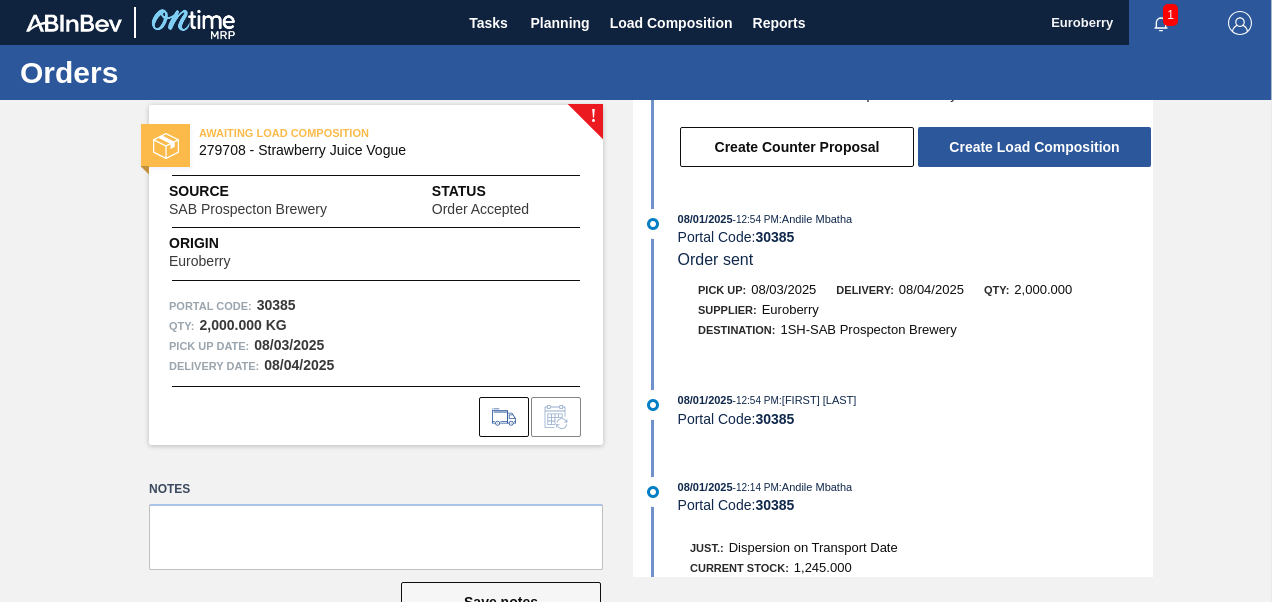 scroll, scrollTop: 0, scrollLeft: 0, axis: both 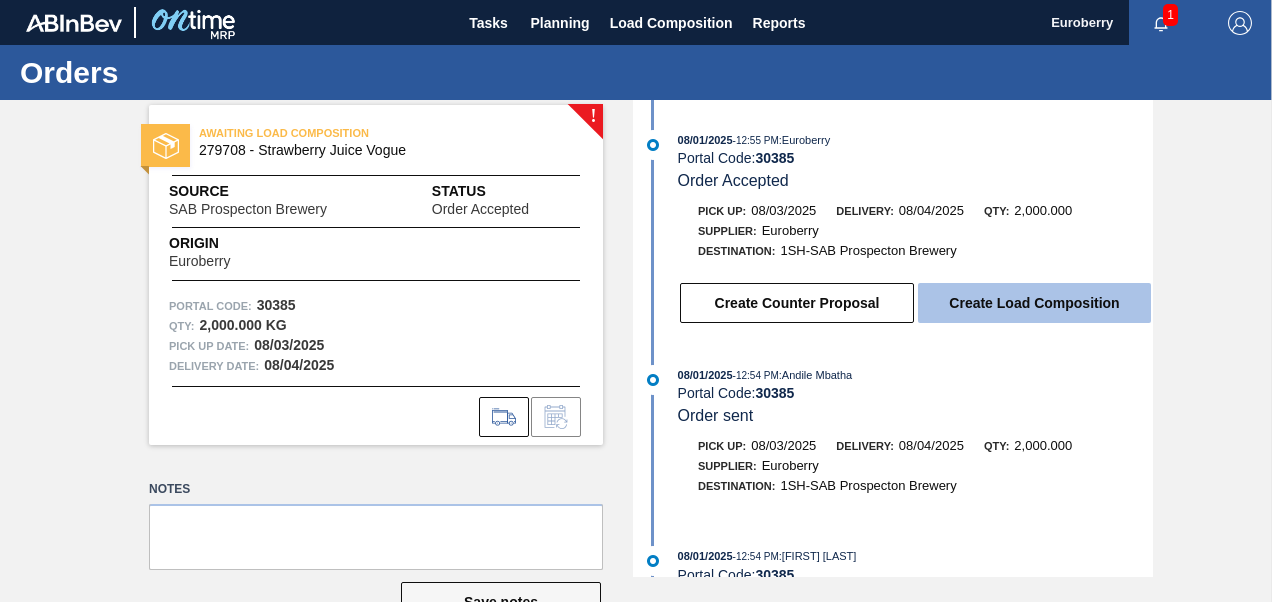 click on "Create Load Composition" at bounding box center (1034, 303) 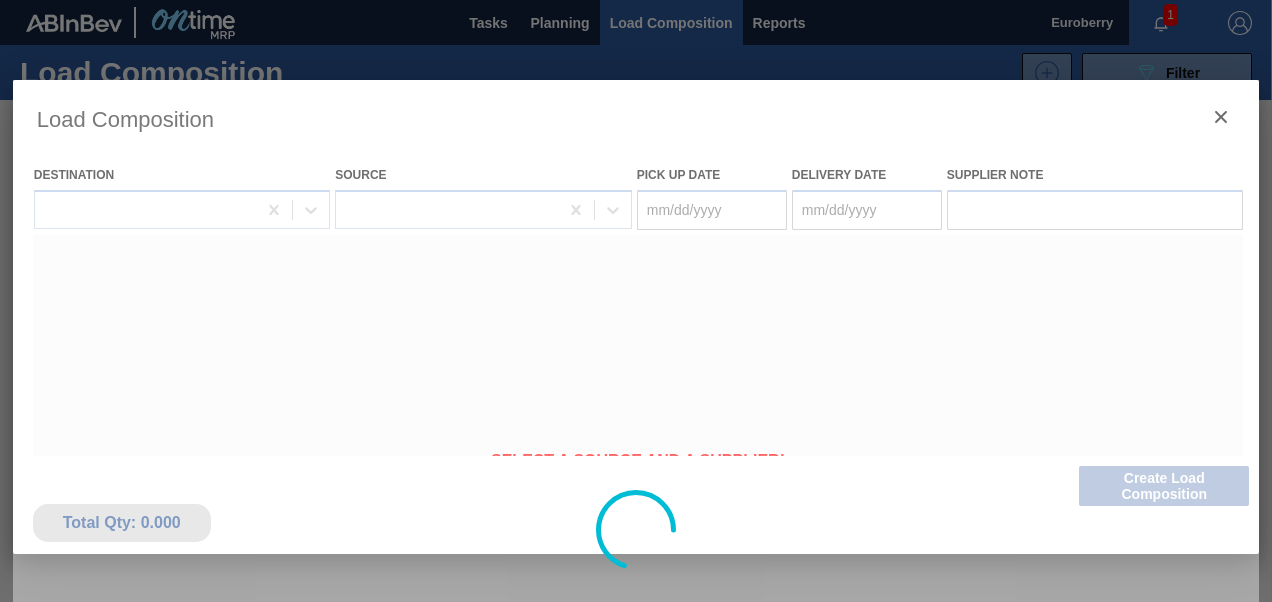 type on "08/03/2025" 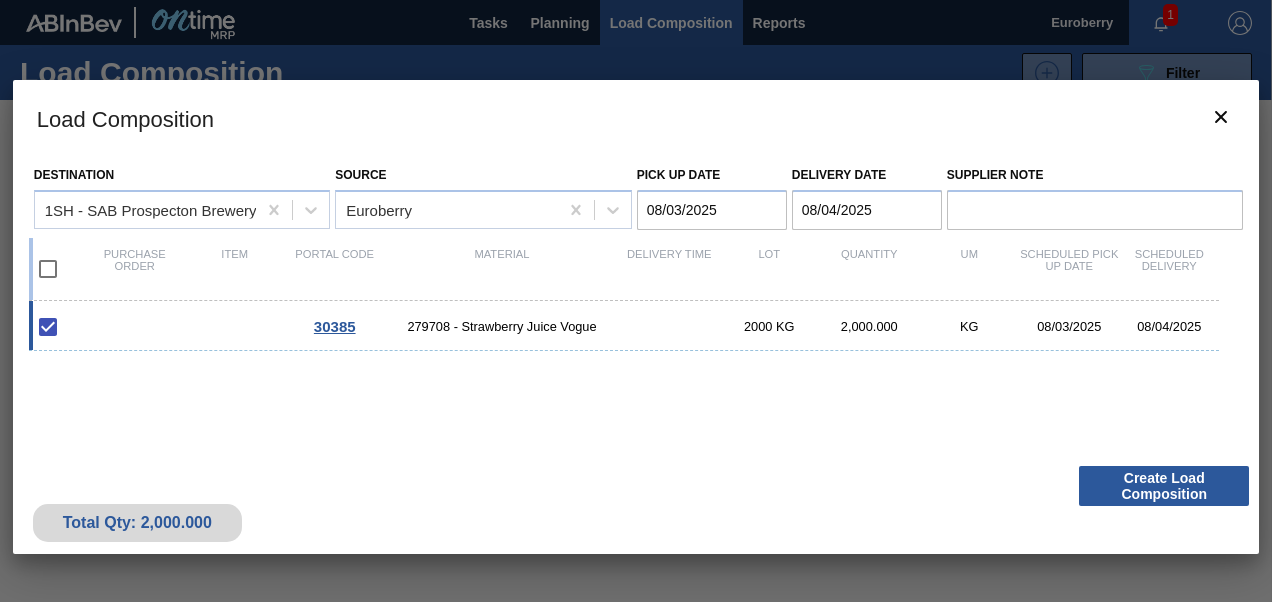 click on "279708 - Strawberry Juice Vogue" at bounding box center (502, 326) 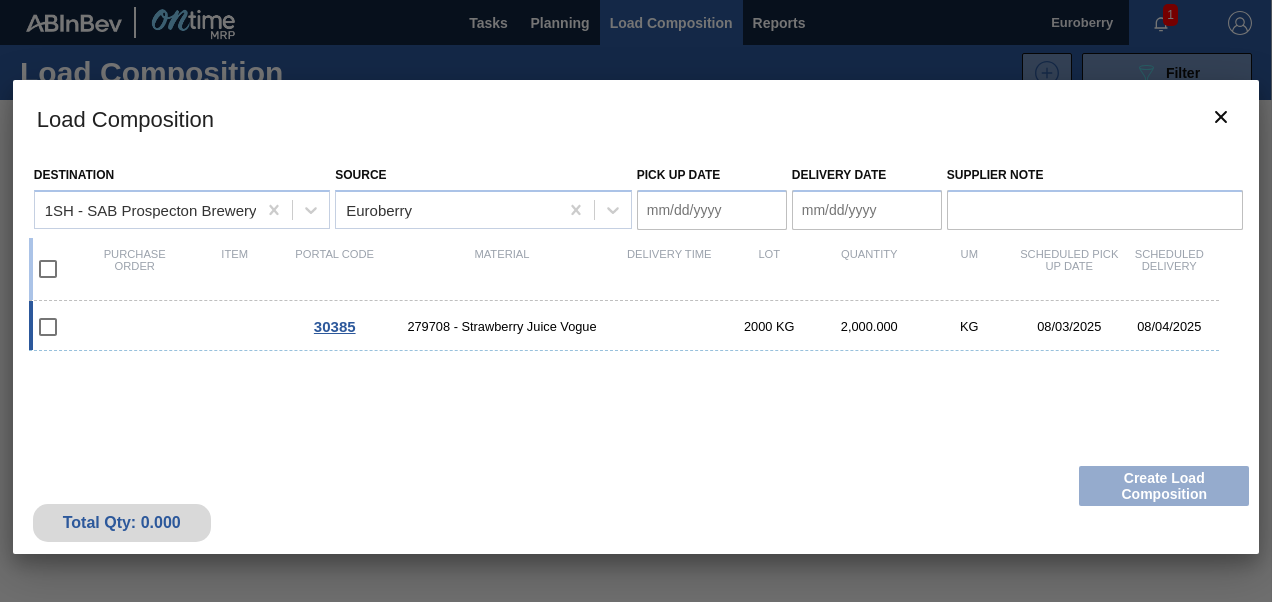 click on "279708 - Strawberry Juice Vogue" at bounding box center (502, 326) 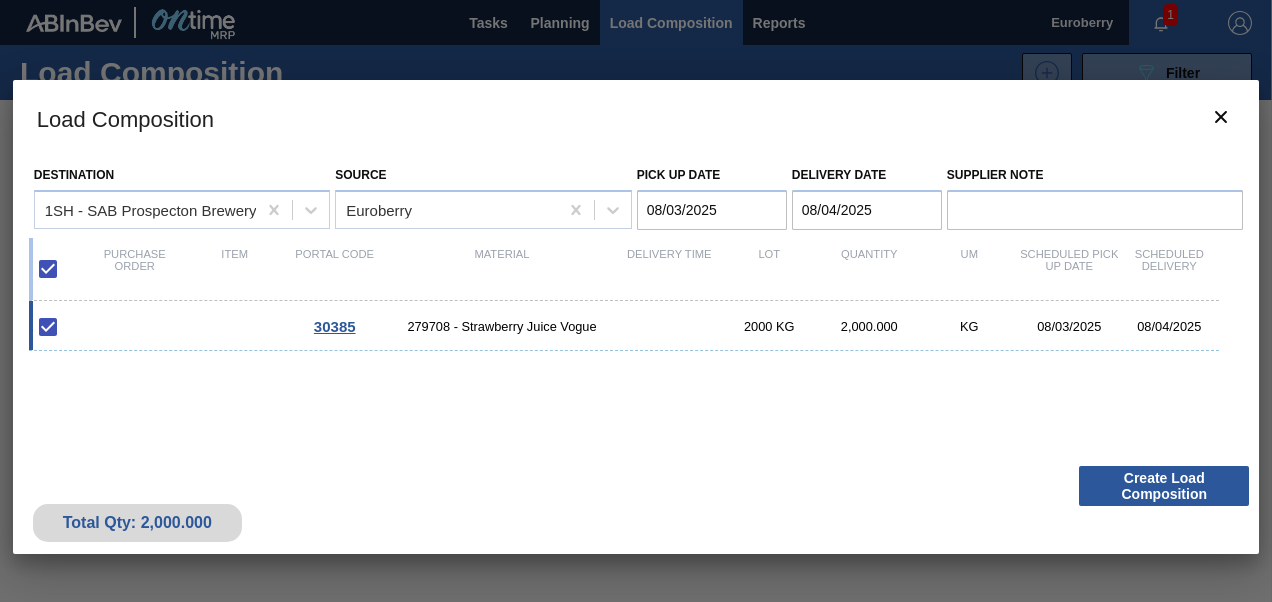 click on "279708 - Strawberry Juice Vogue" at bounding box center (502, 326) 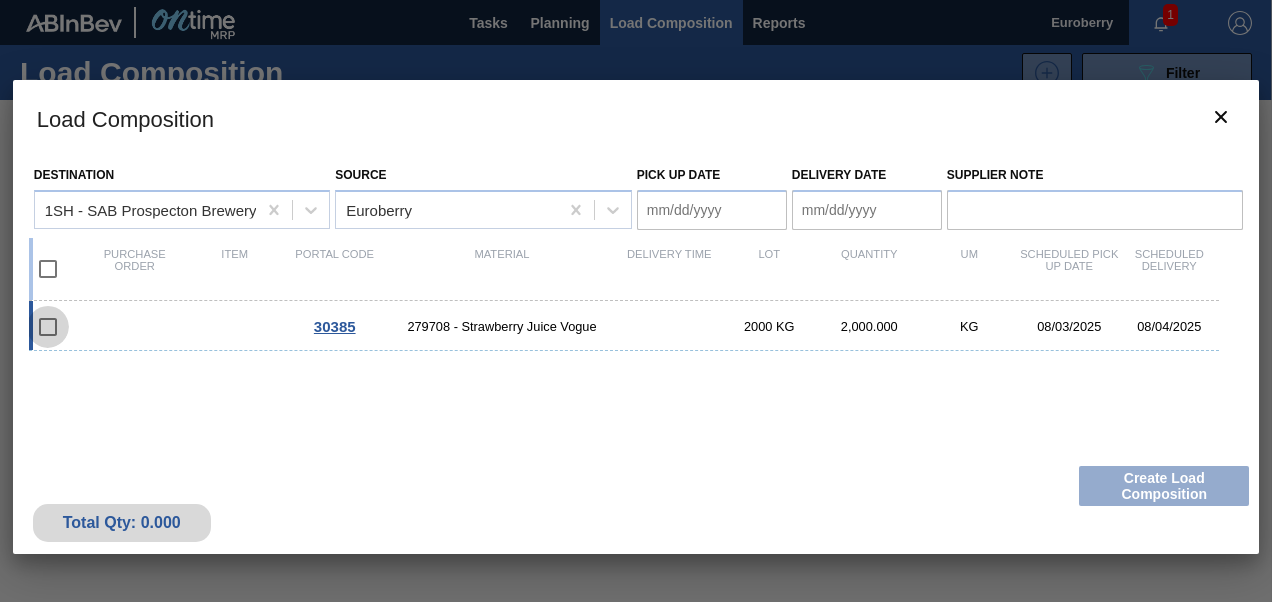 click at bounding box center [48, 327] 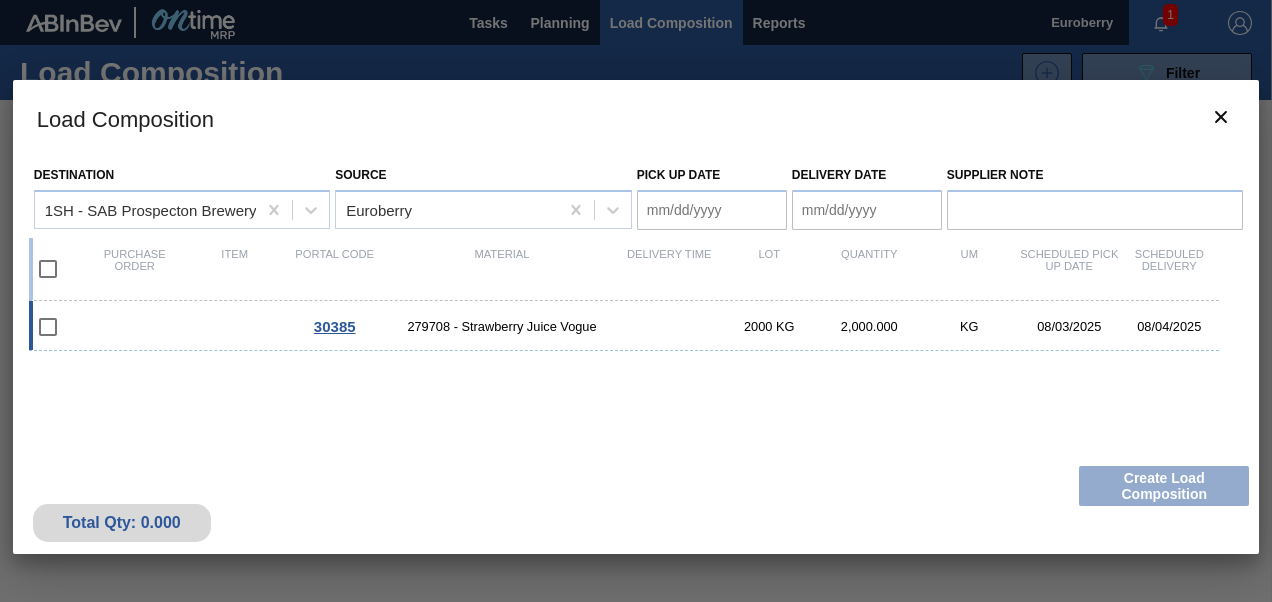 click on "30385" at bounding box center (335, 326) 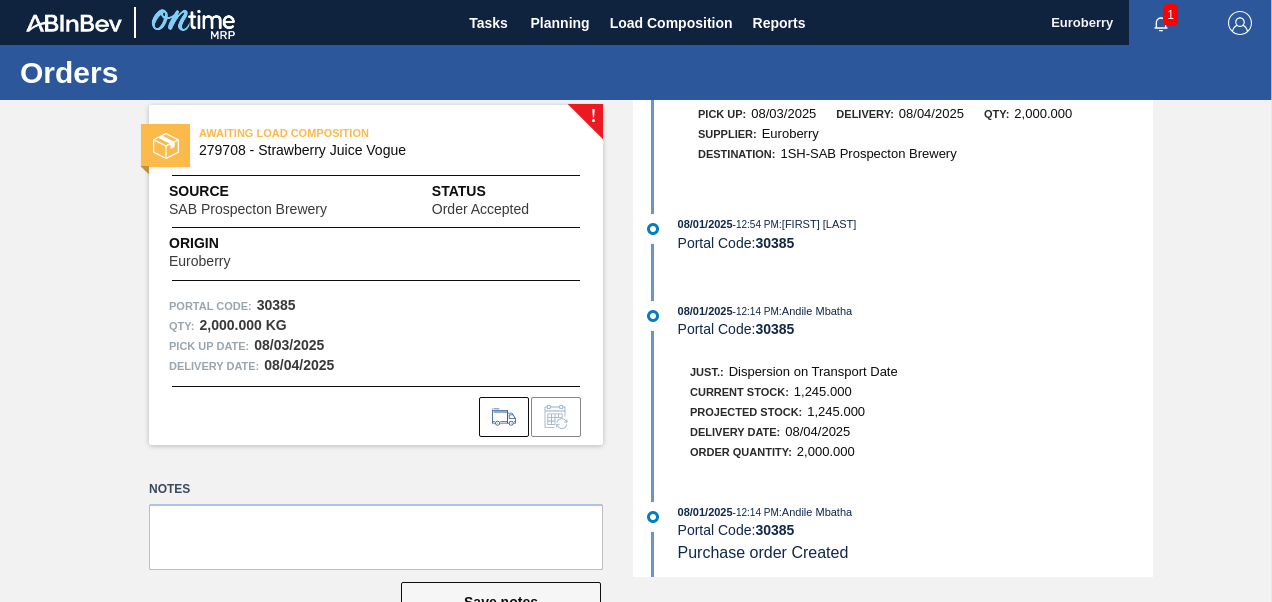 scroll, scrollTop: 347, scrollLeft: 0, axis: vertical 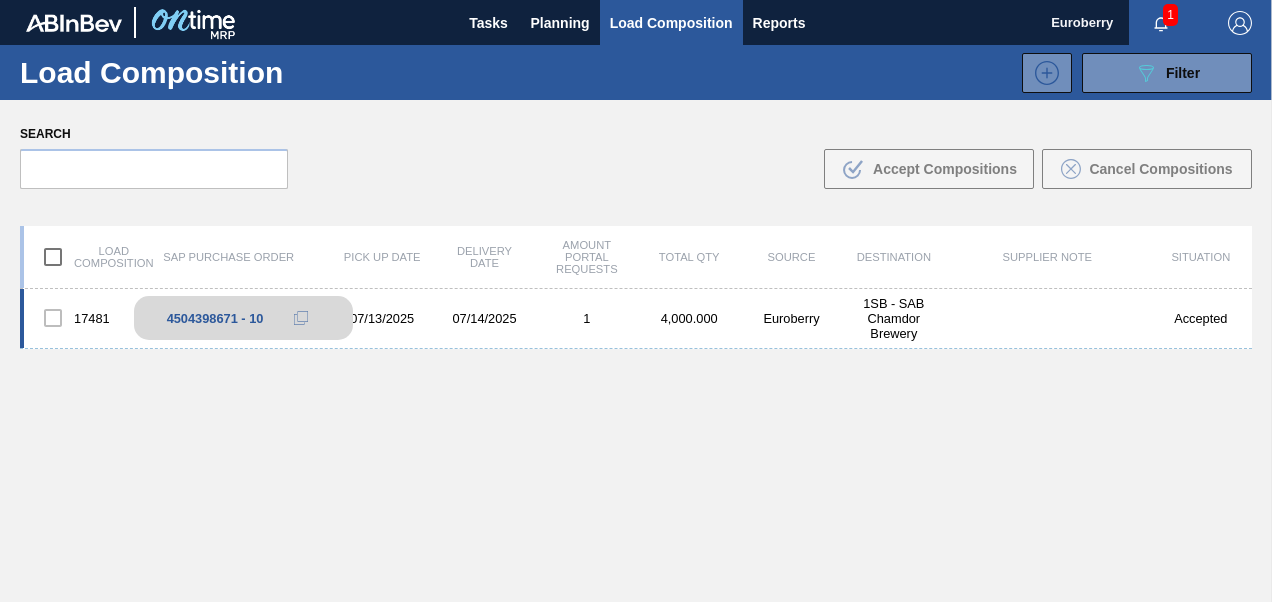 click 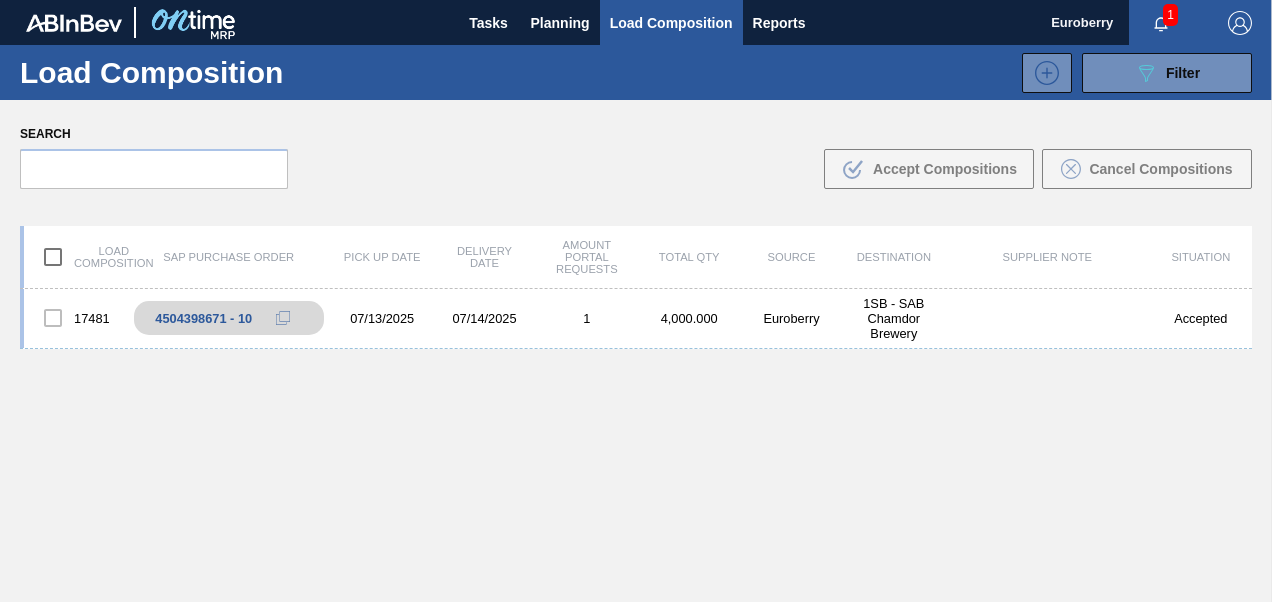 click on "17481 4504398671 - 10 07/13/2025 07/14/2025 1 4,000.000 Euroberry 1SB - SAB Chamdor Brewery Accepted" at bounding box center [636, 492] 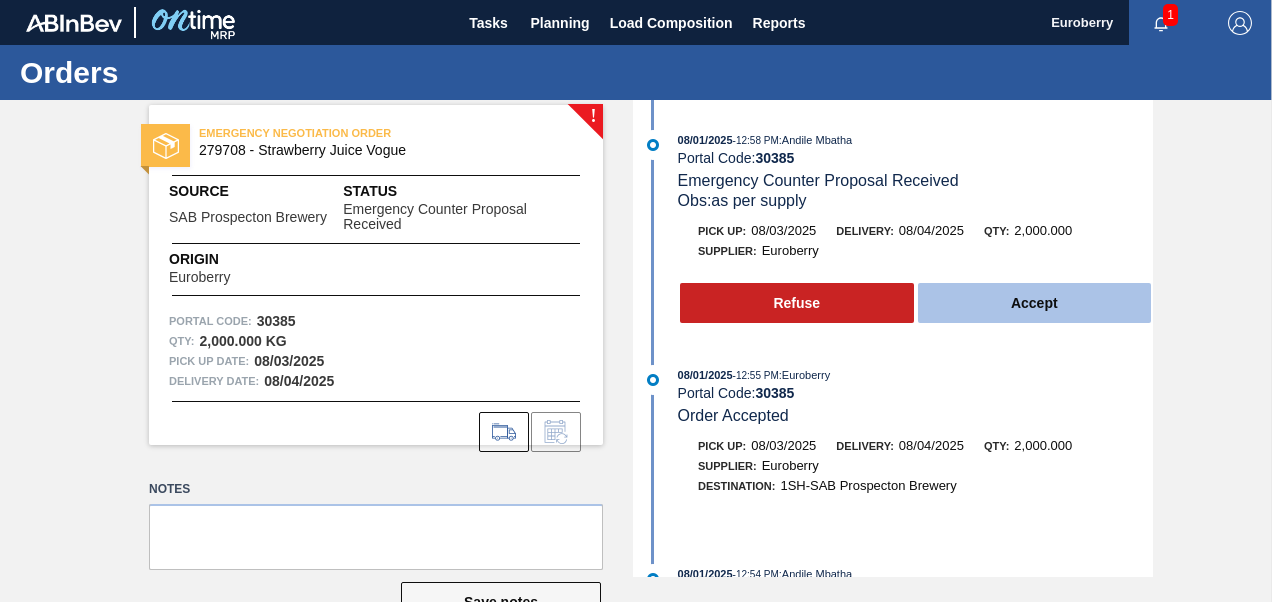 click on "Accept" at bounding box center [1035, 303] 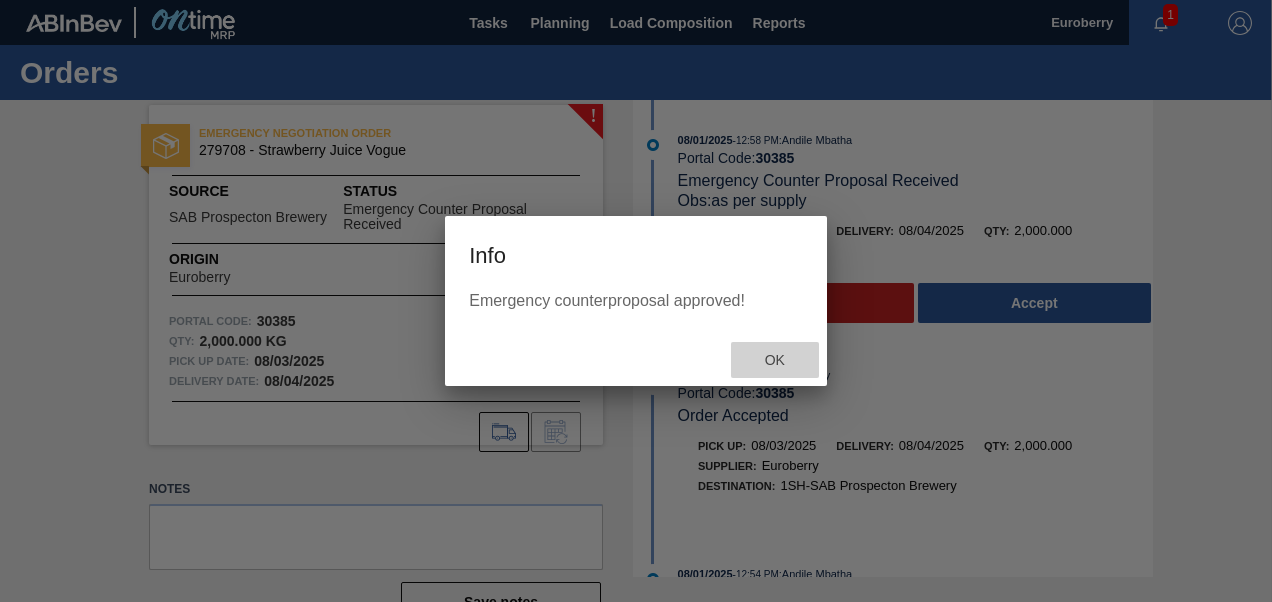 click on "Ok" at bounding box center [775, 360] 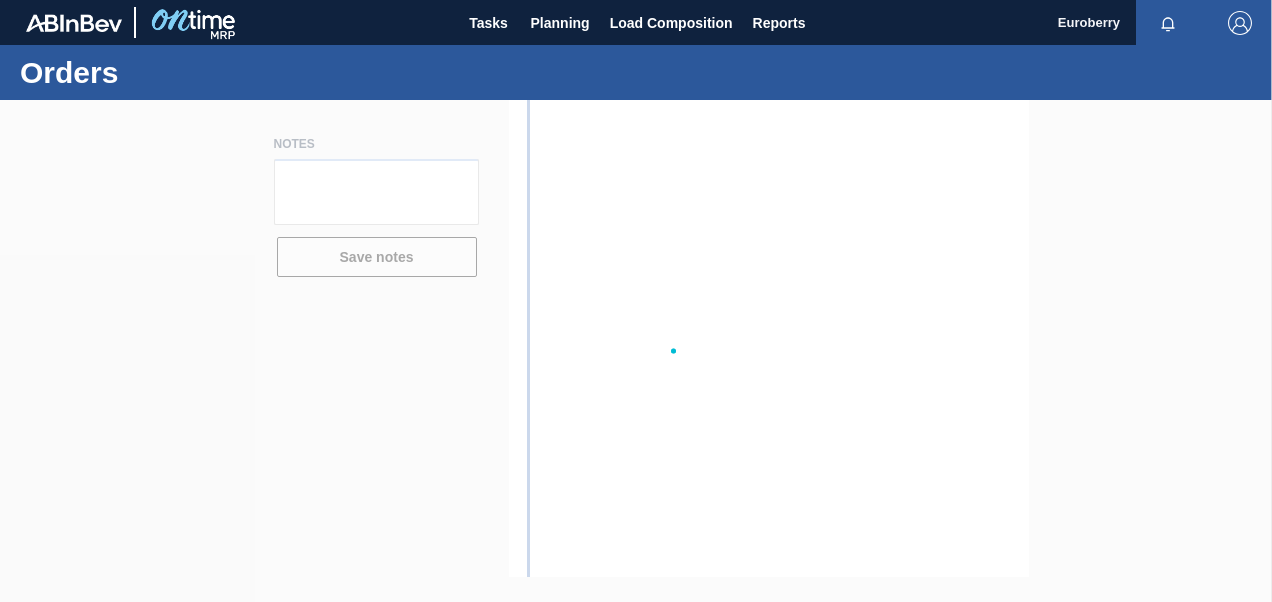 scroll, scrollTop: 0, scrollLeft: 0, axis: both 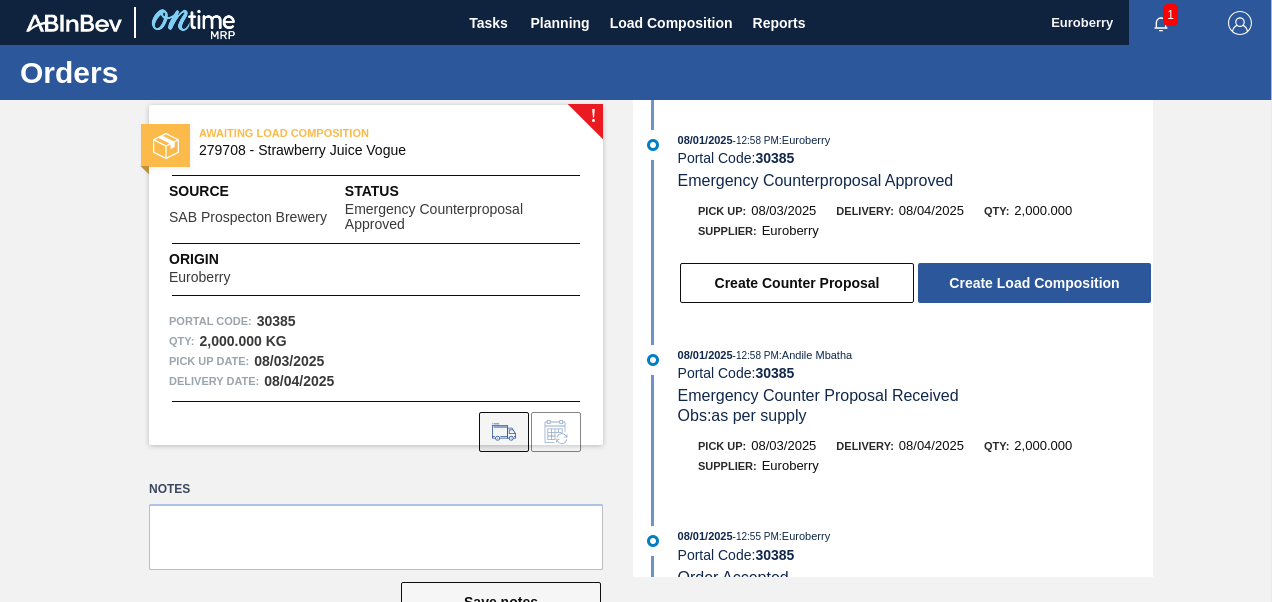 click 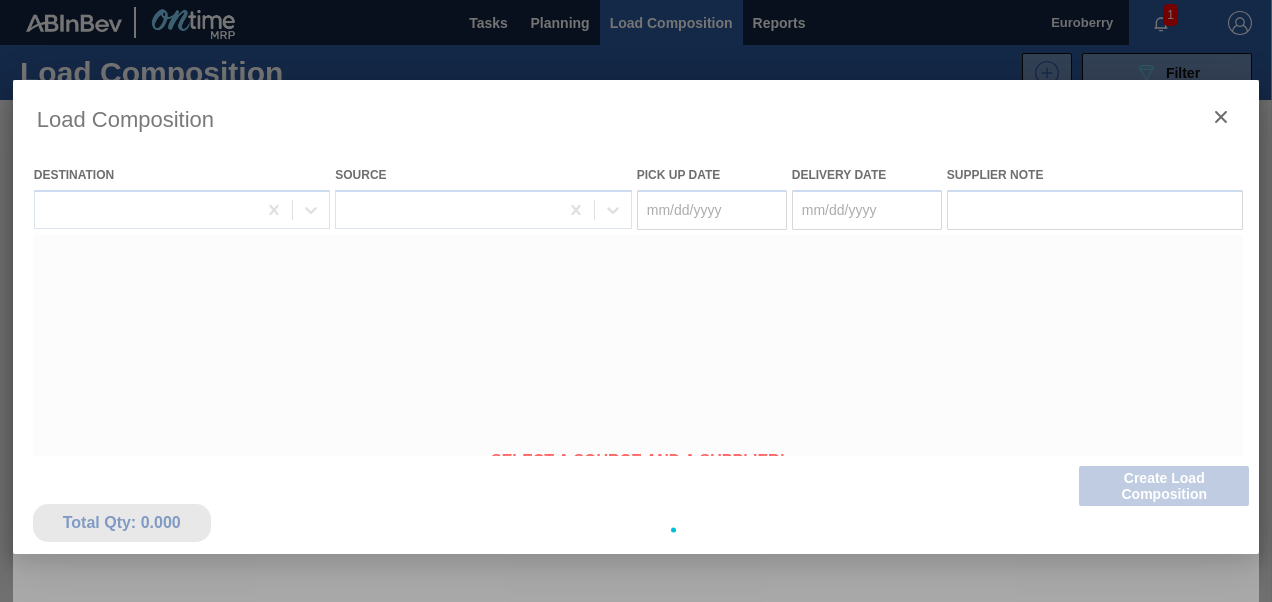 type on "08/03/2025" 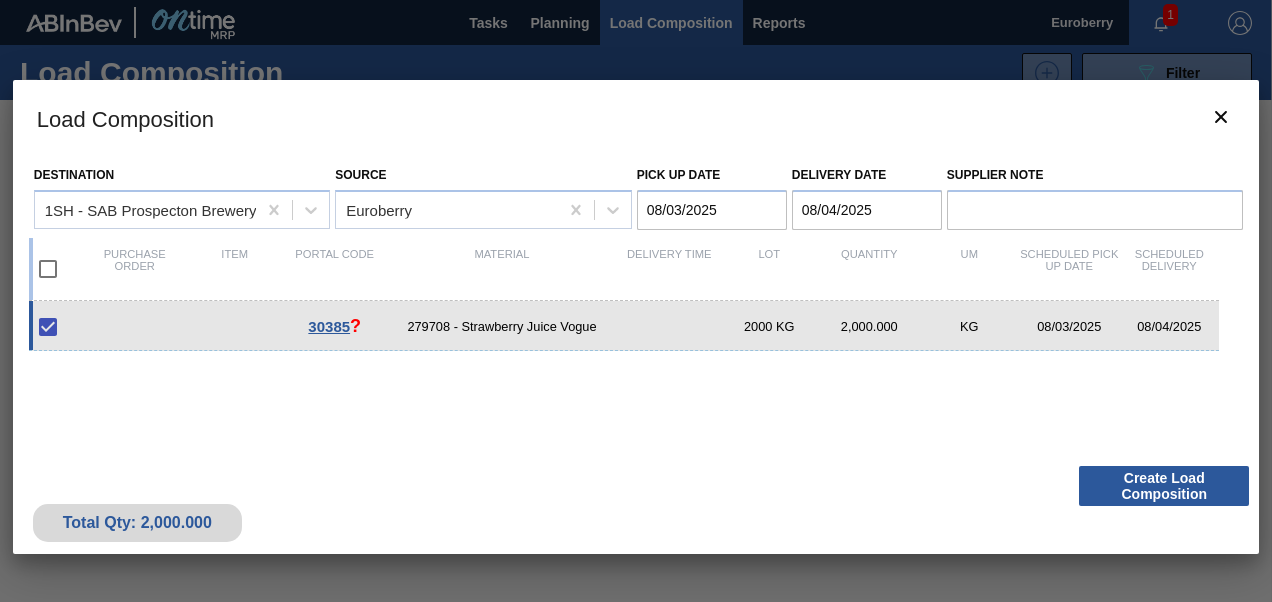 click on "30385" at bounding box center (329, 326) 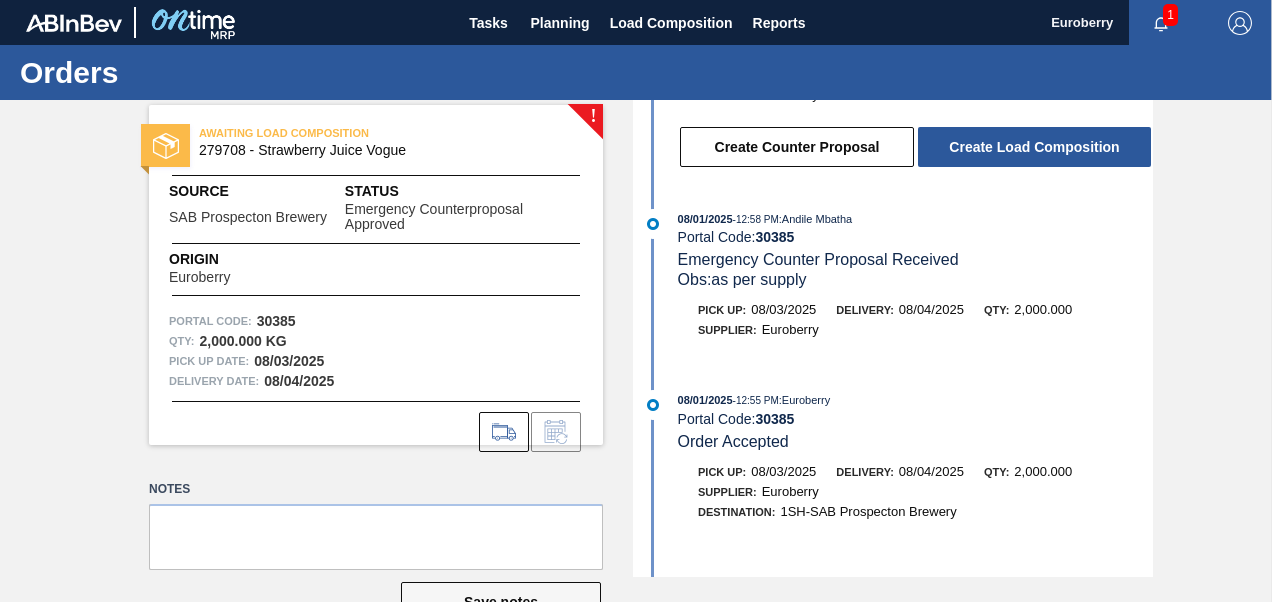 scroll, scrollTop: 0, scrollLeft: 0, axis: both 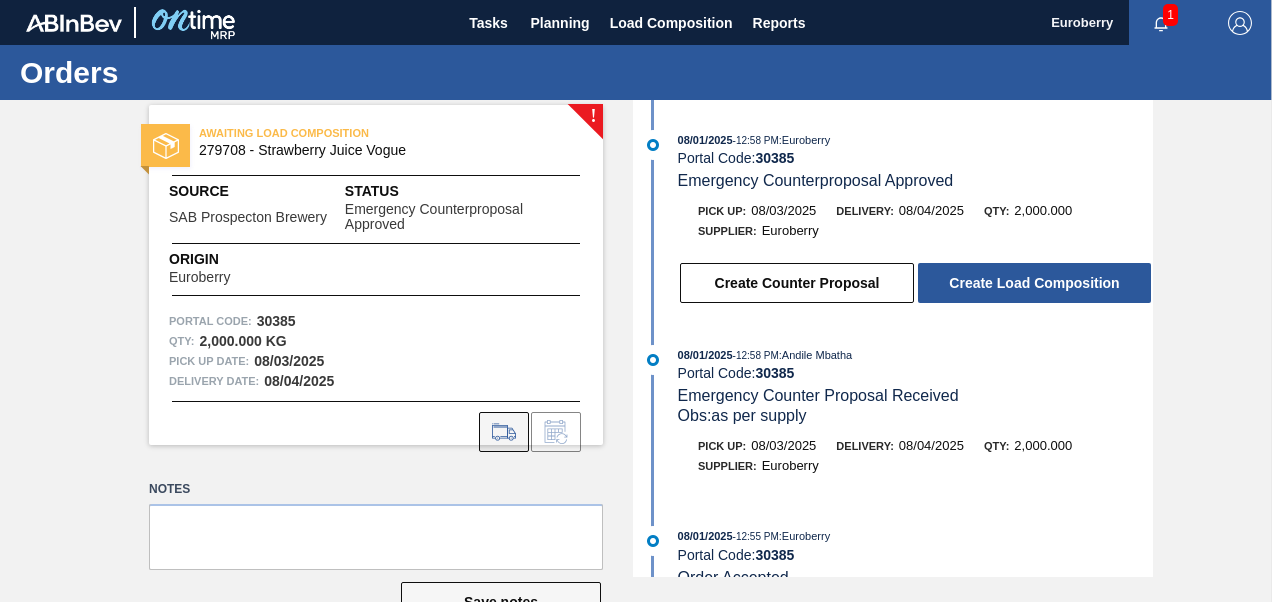 click 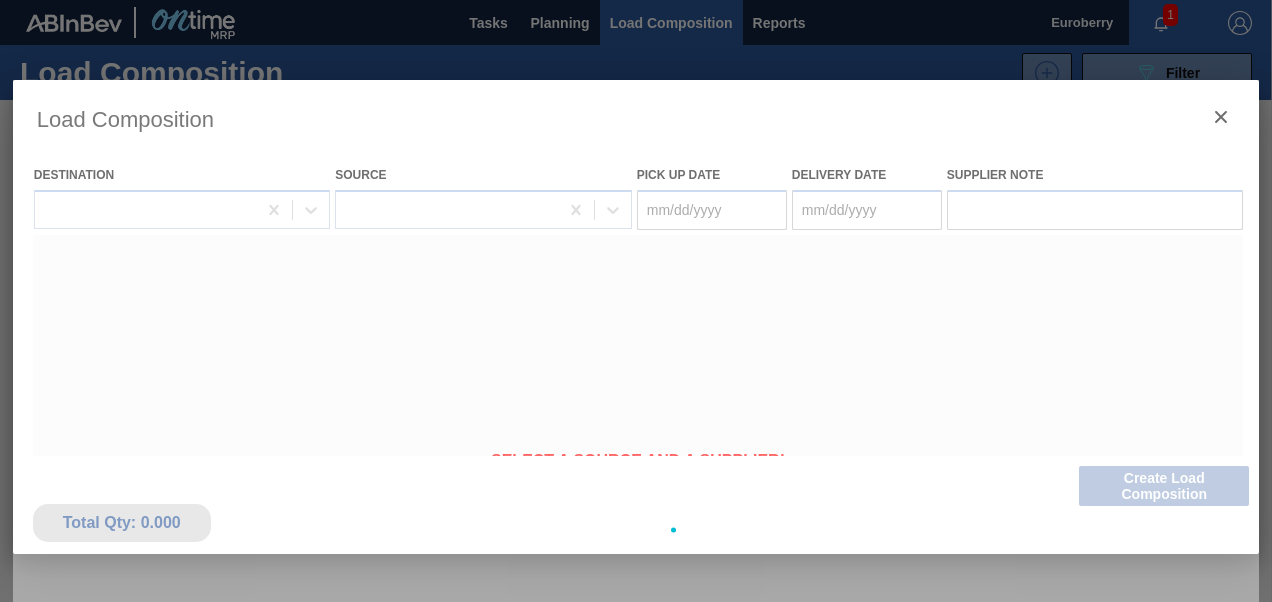 type on "08/03/2025" 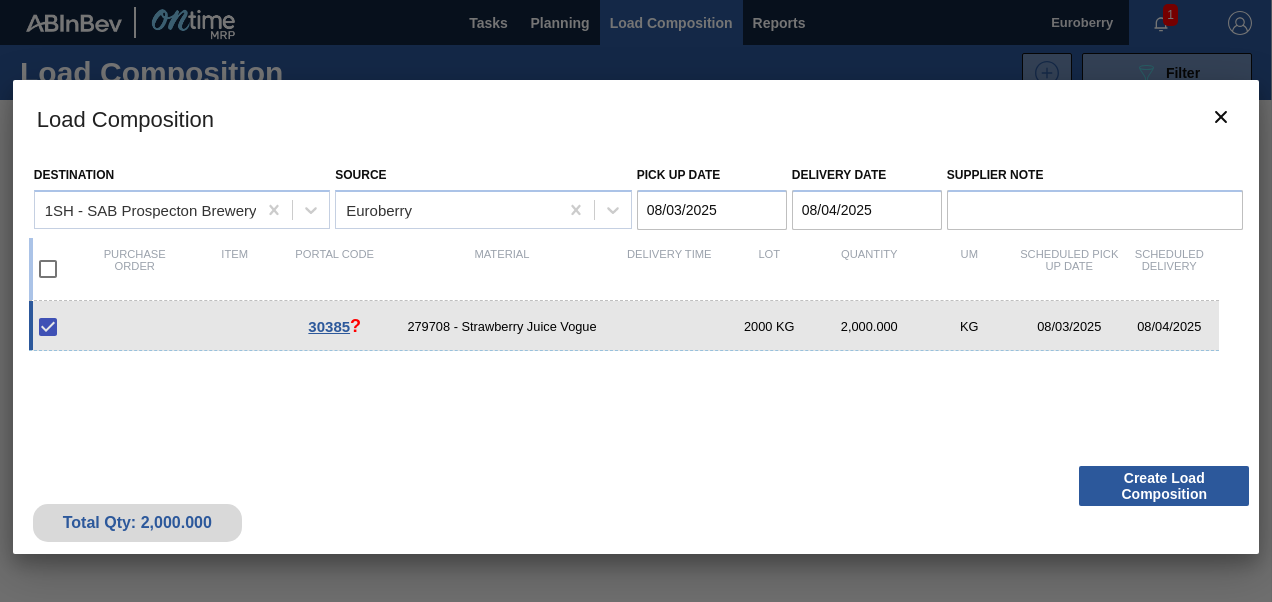 click on "279708 - Strawberry Juice Vogue" at bounding box center [502, 326] 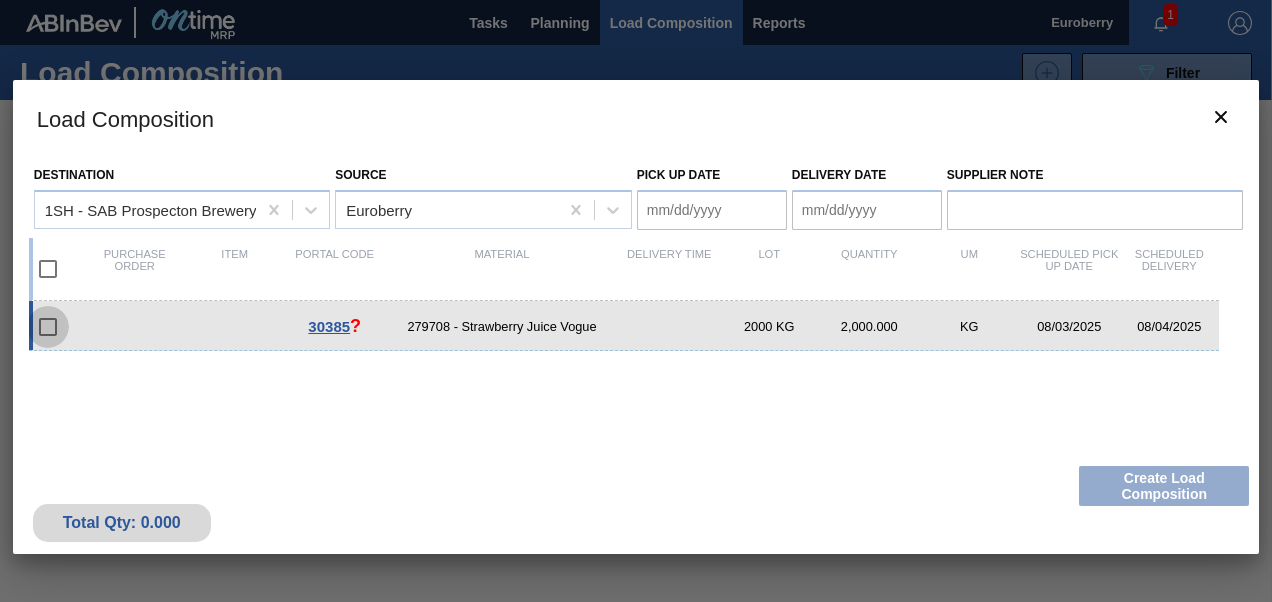 click at bounding box center (48, 327) 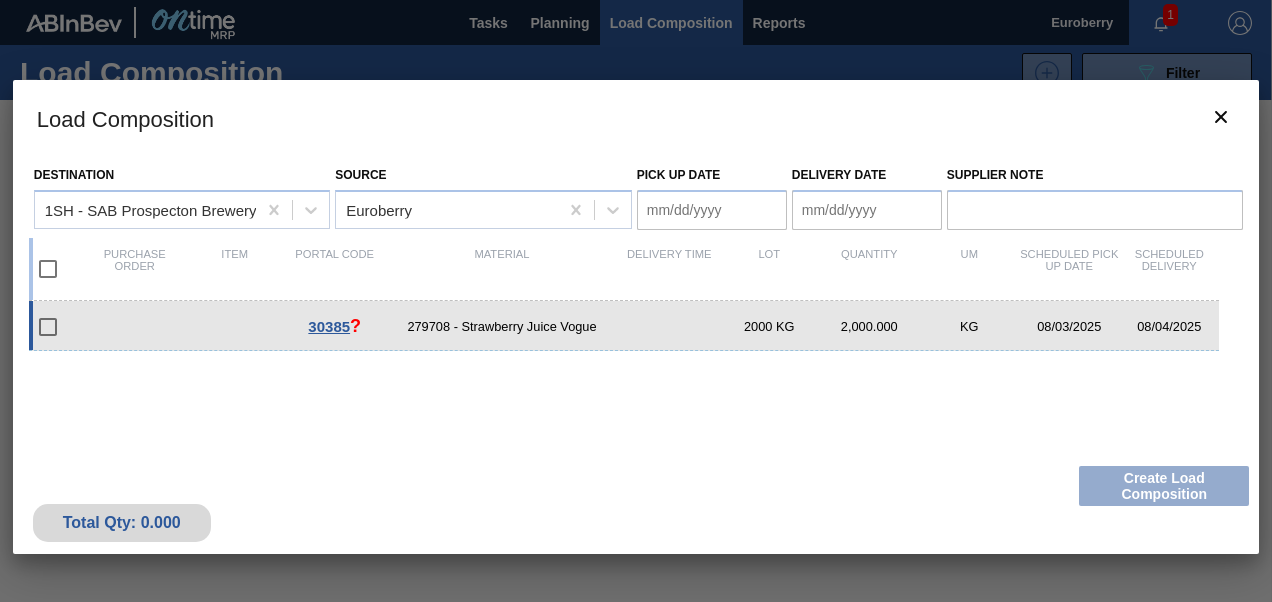 click at bounding box center (48, 327) 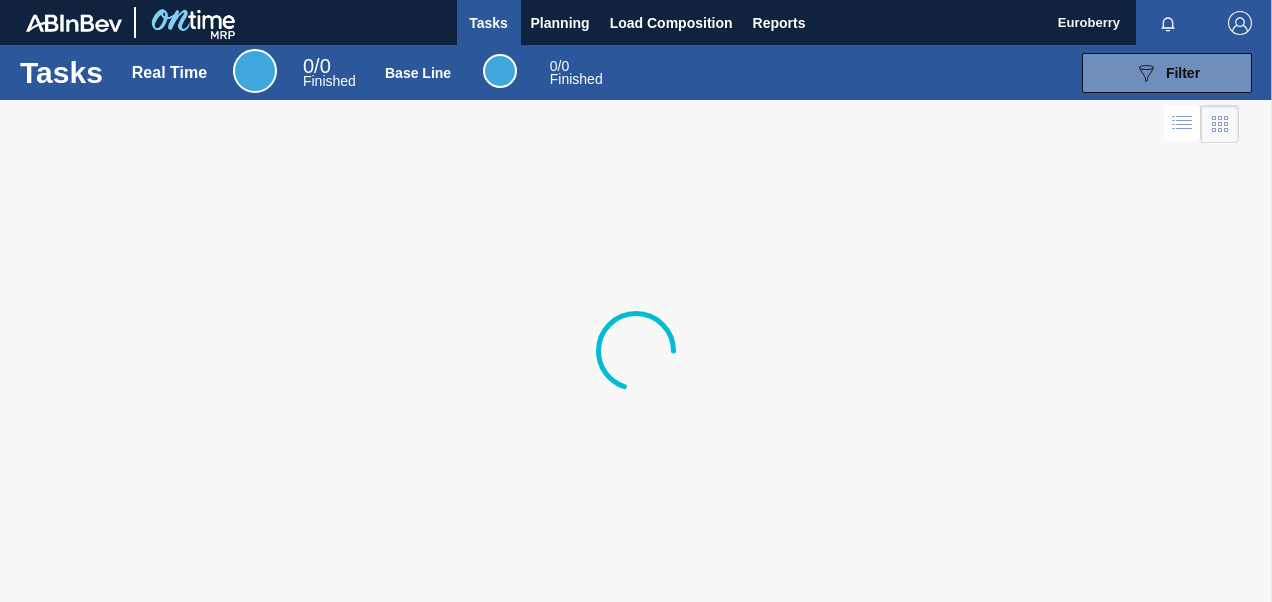 scroll, scrollTop: 0, scrollLeft: 0, axis: both 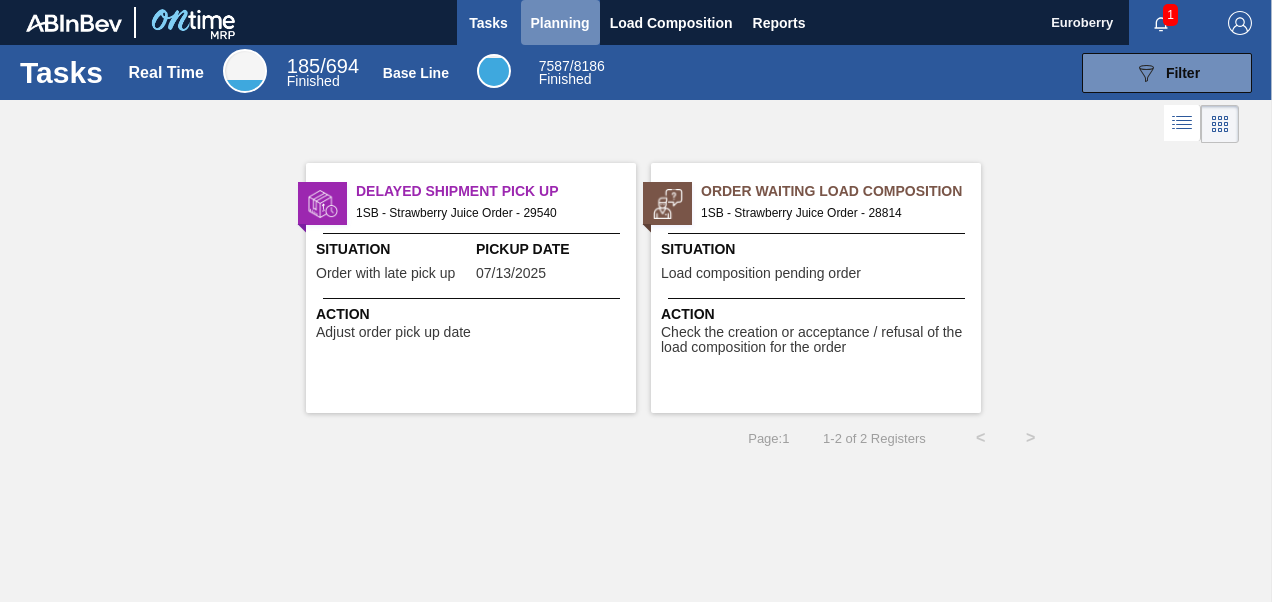 click on "Planning" at bounding box center (560, 23) 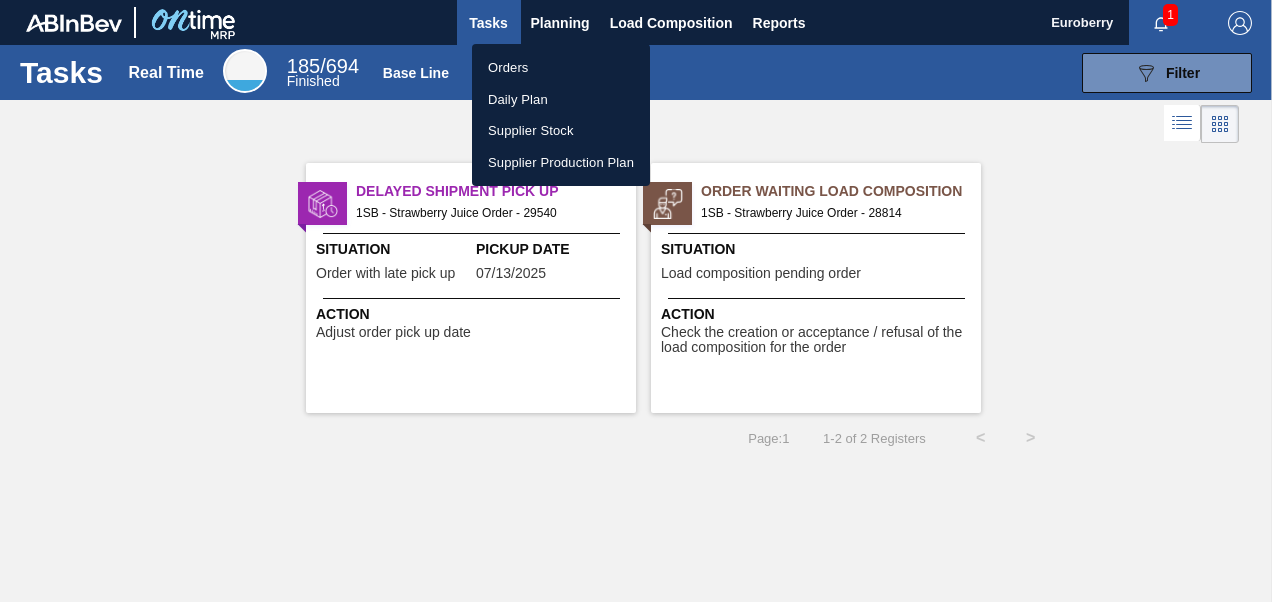click on "Orders" at bounding box center (561, 68) 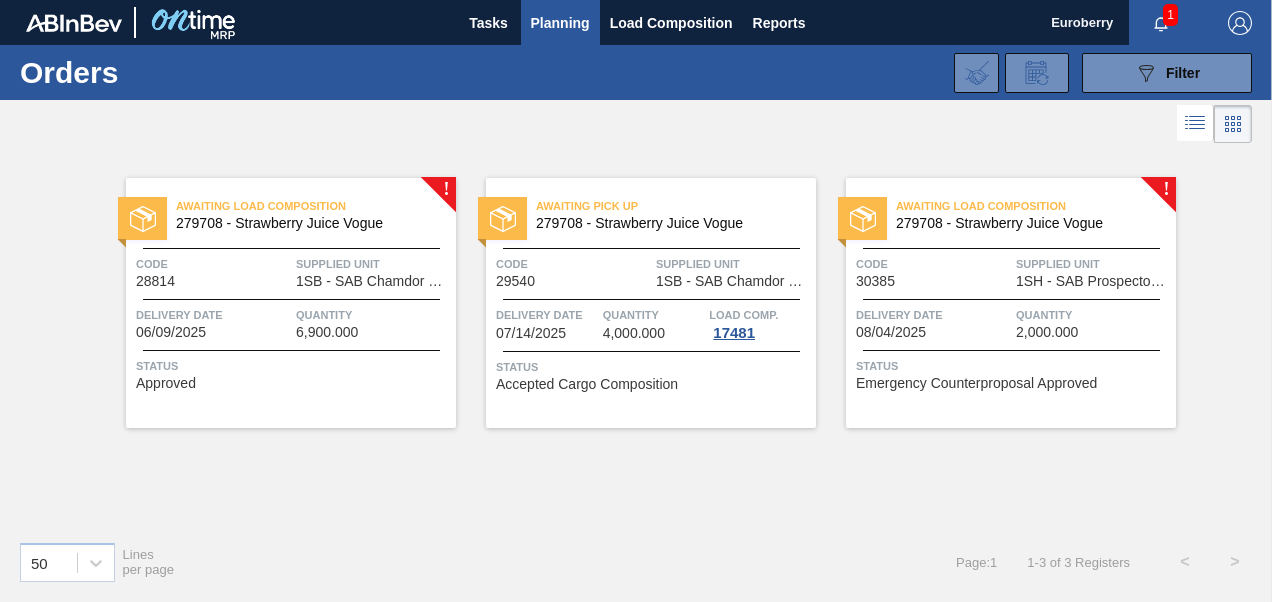 click on "Awaiting Load Composition" at bounding box center [1036, 206] 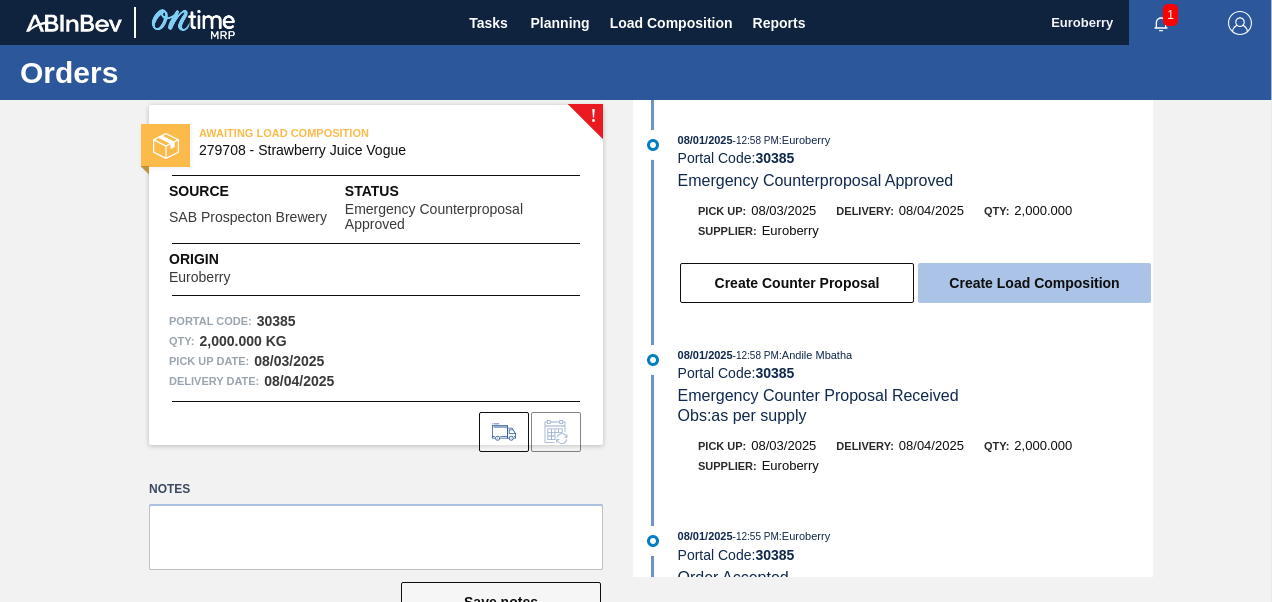 click on "Create Load Composition" at bounding box center [1034, 283] 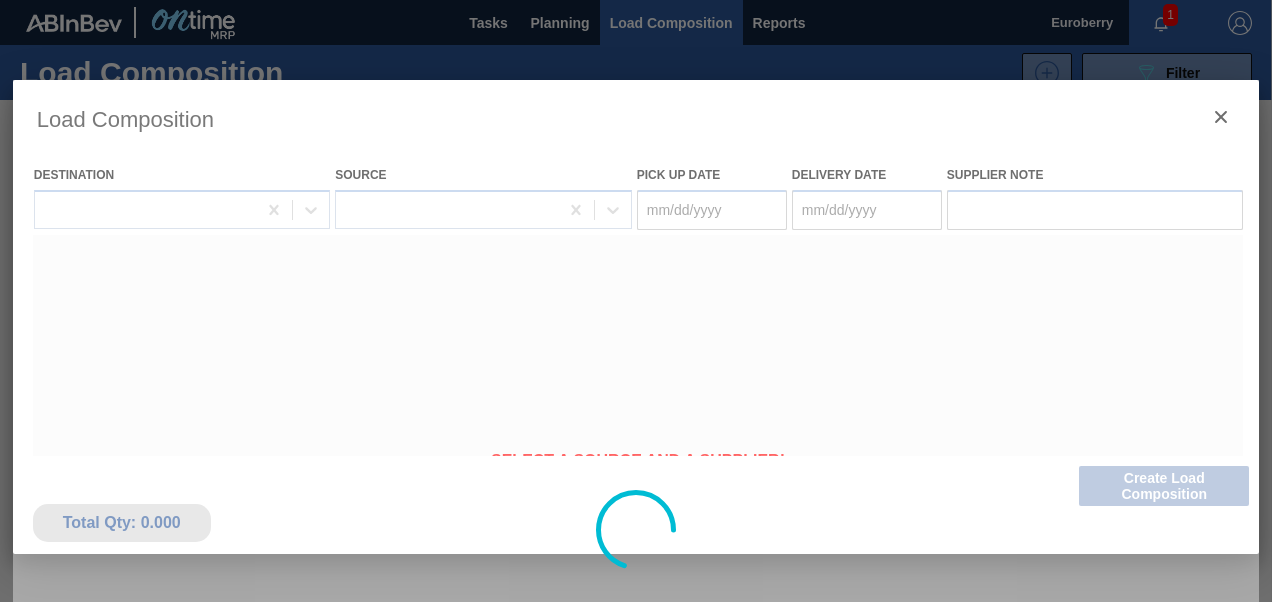 type on "08/03/2025" 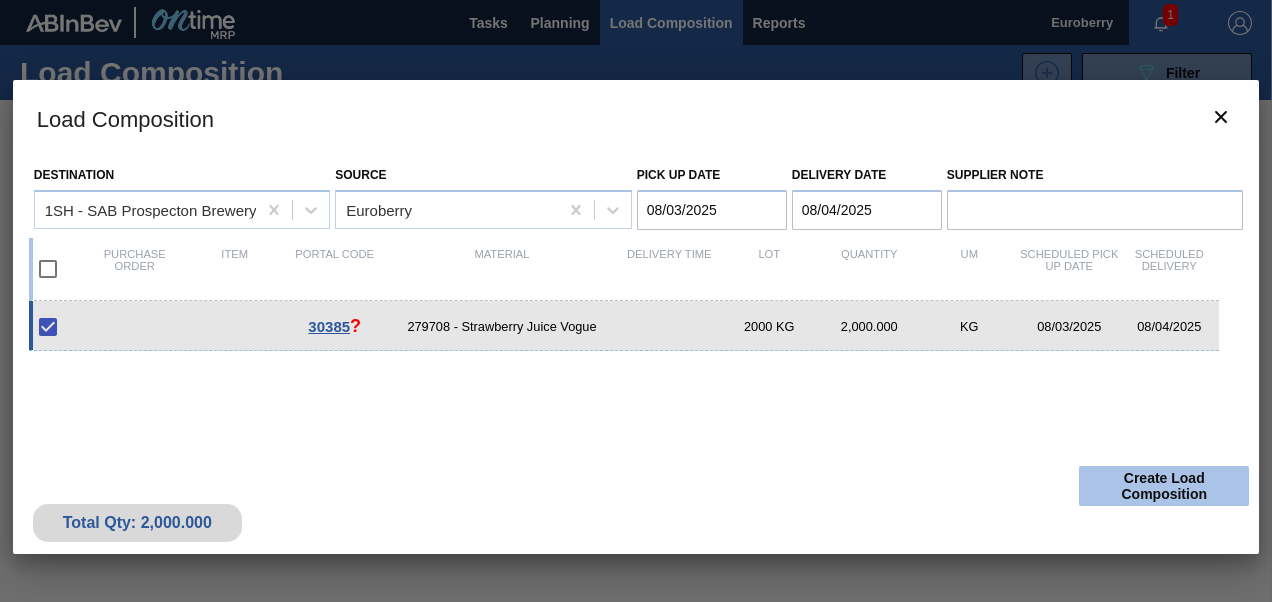 click on "Create Load Composition" at bounding box center [1164, 486] 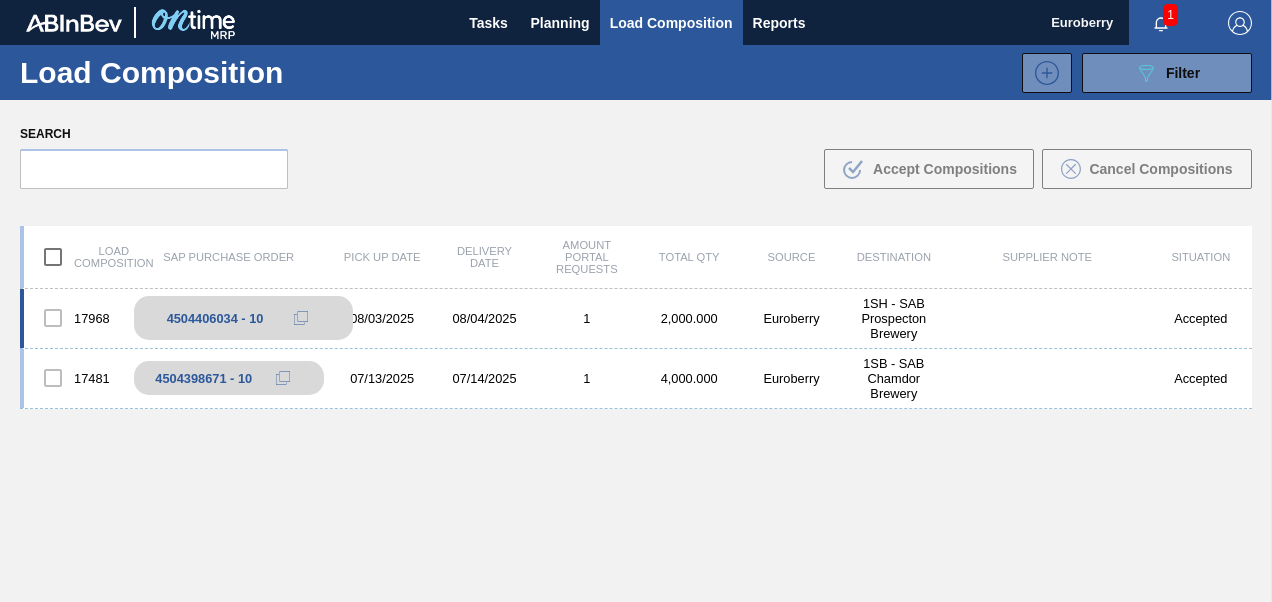 click on "4504406034 - 10" at bounding box center [243, 318] 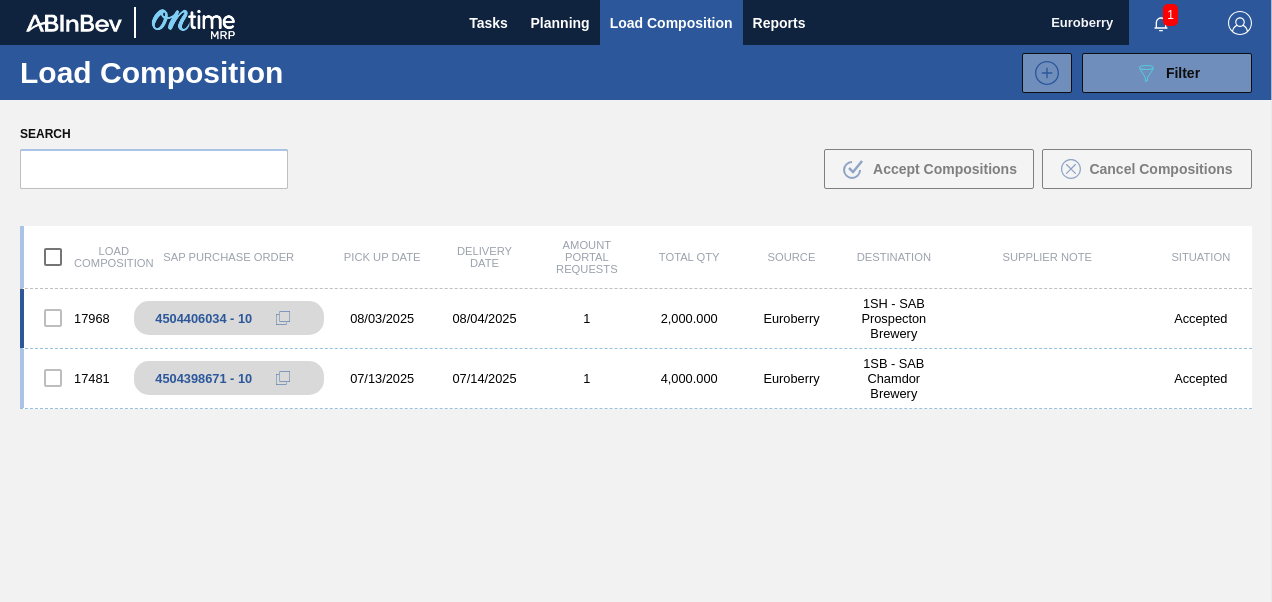 click at bounding box center (53, 318) 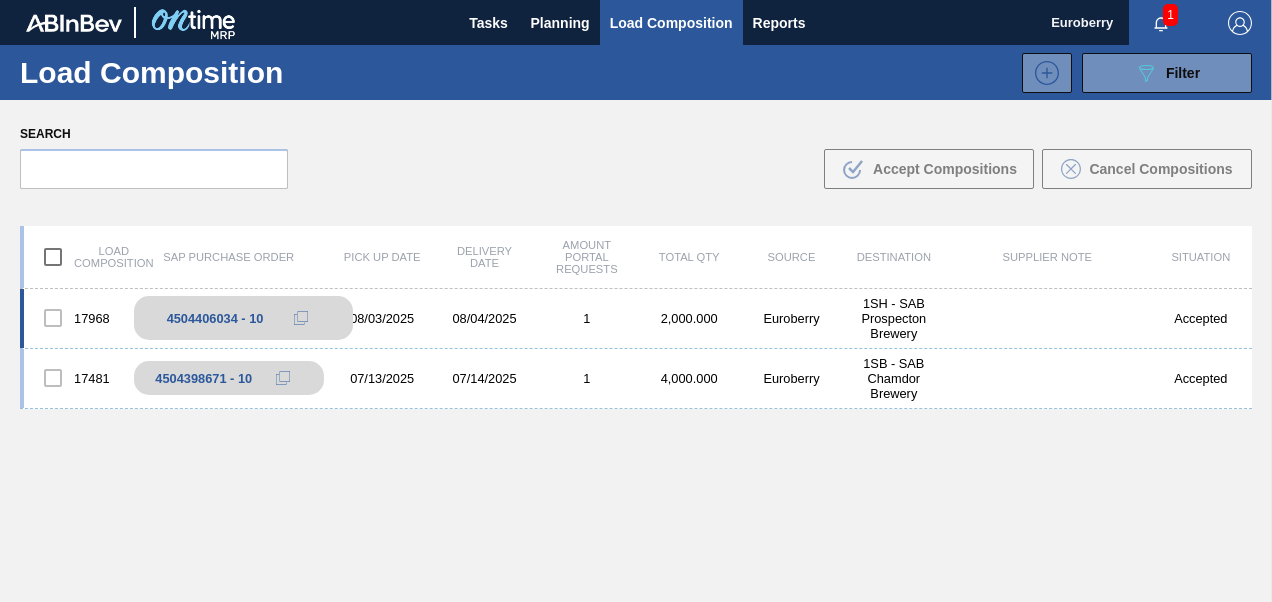 click on "4504406034 - 10" at bounding box center (215, 318) 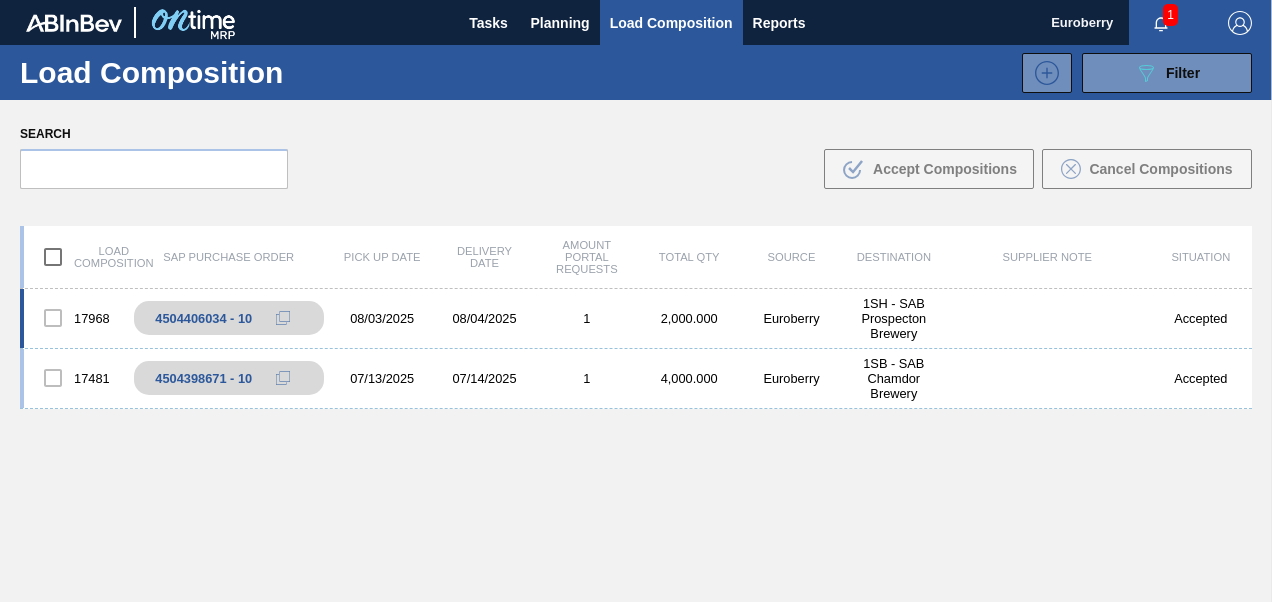 click on "08/04/2025" at bounding box center [484, 318] 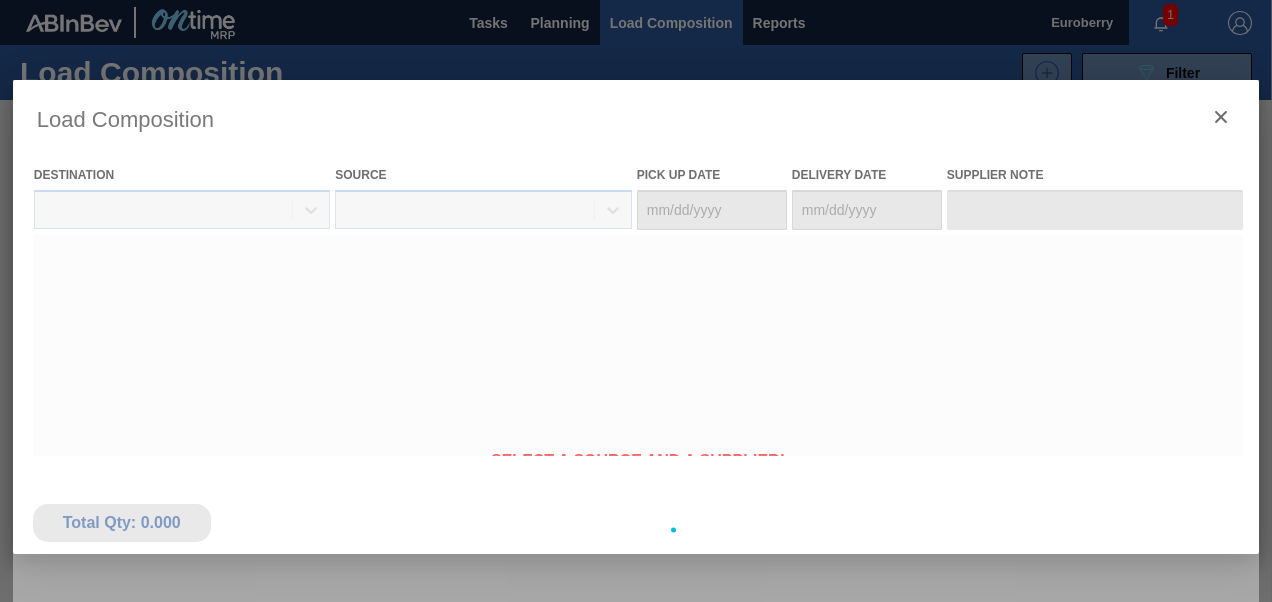 type on "08/03/2025" 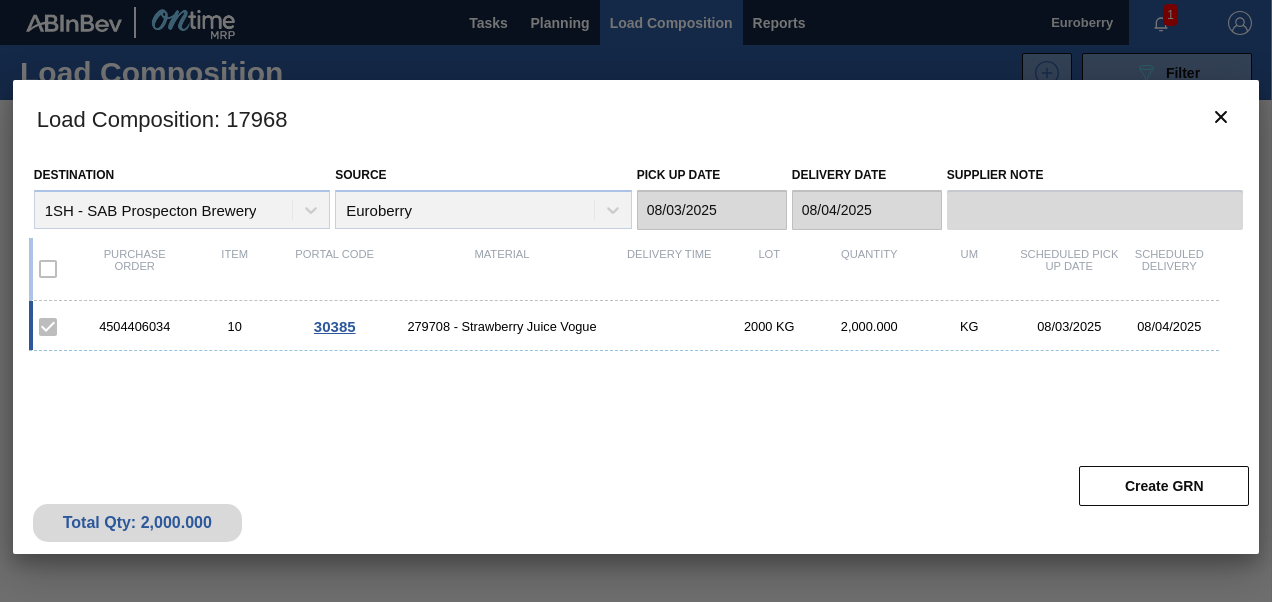 click on "30385" at bounding box center (335, 326) 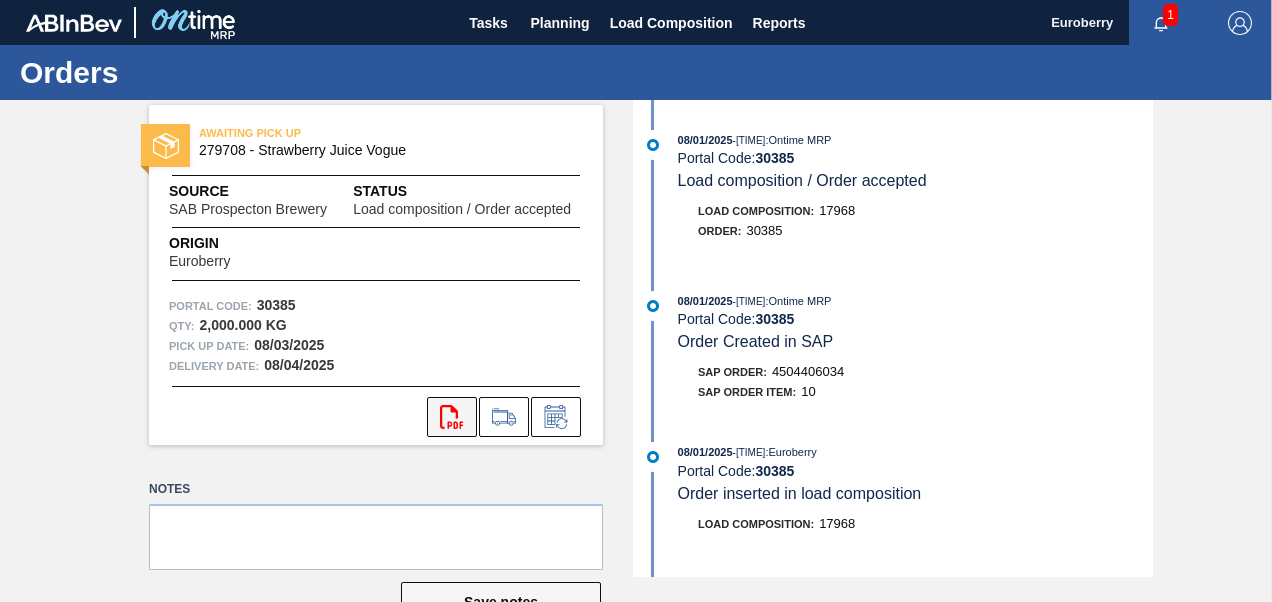 click on "svg{fill:#ff0000}" 